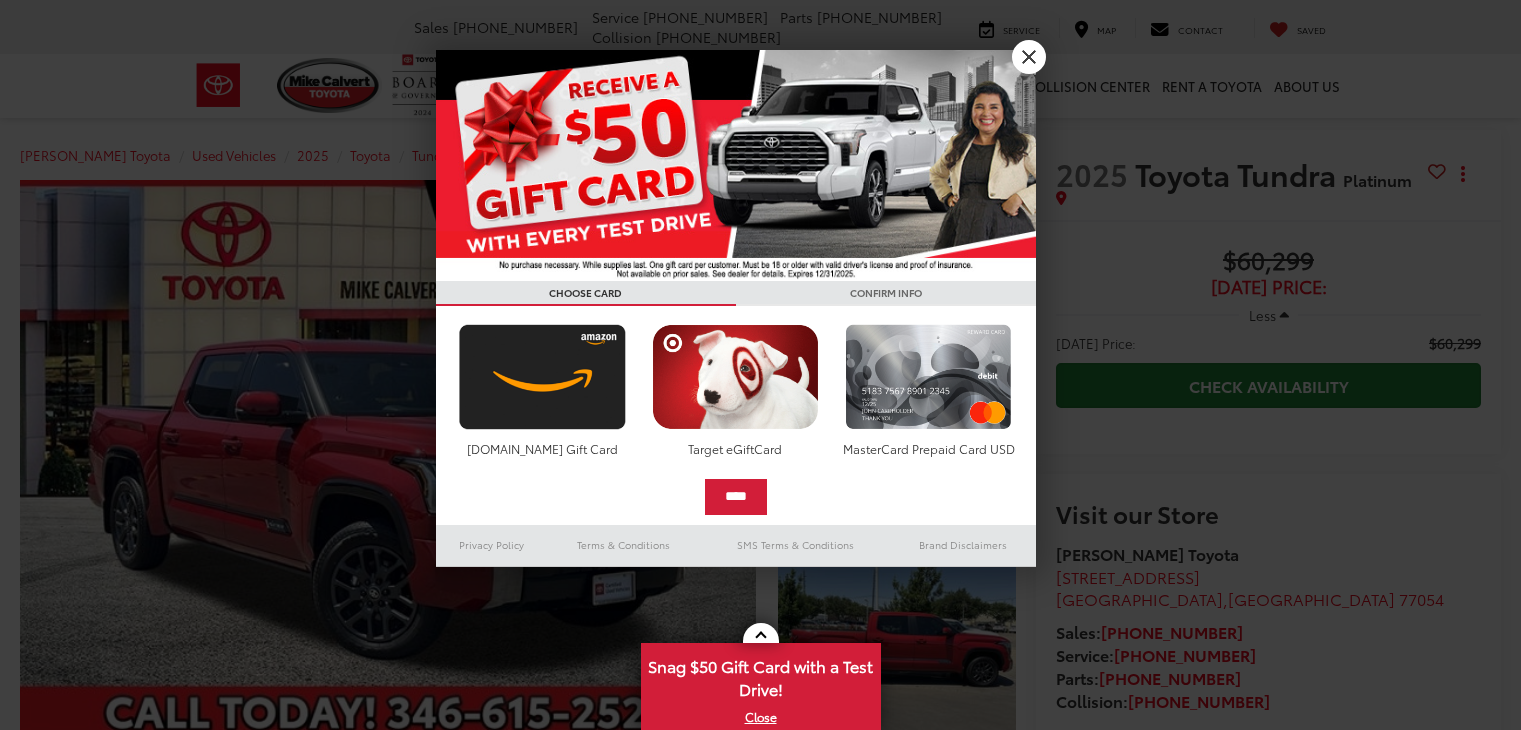 scroll, scrollTop: 0, scrollLeft: 0, axis: both 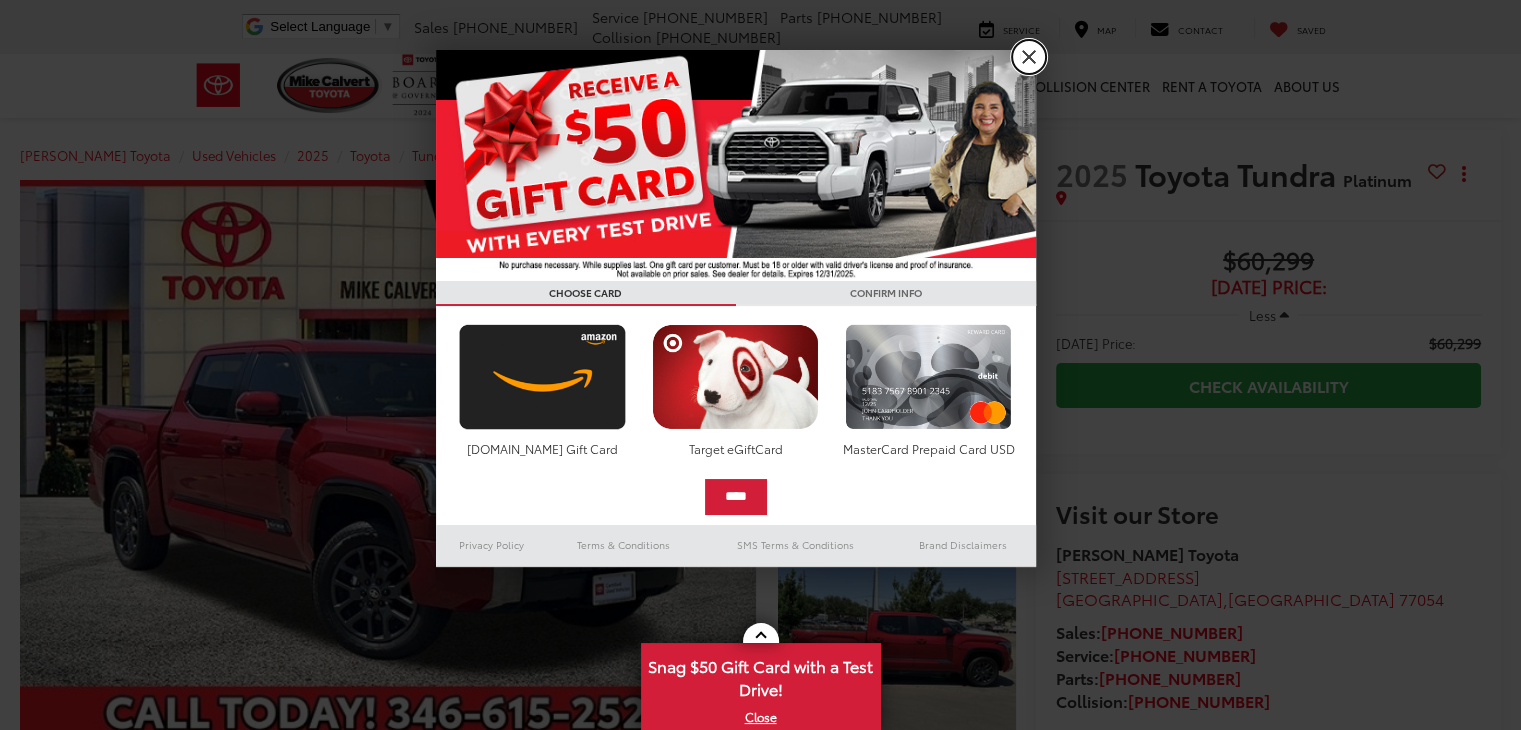 click on "X" at bounding box center [1029, 57] 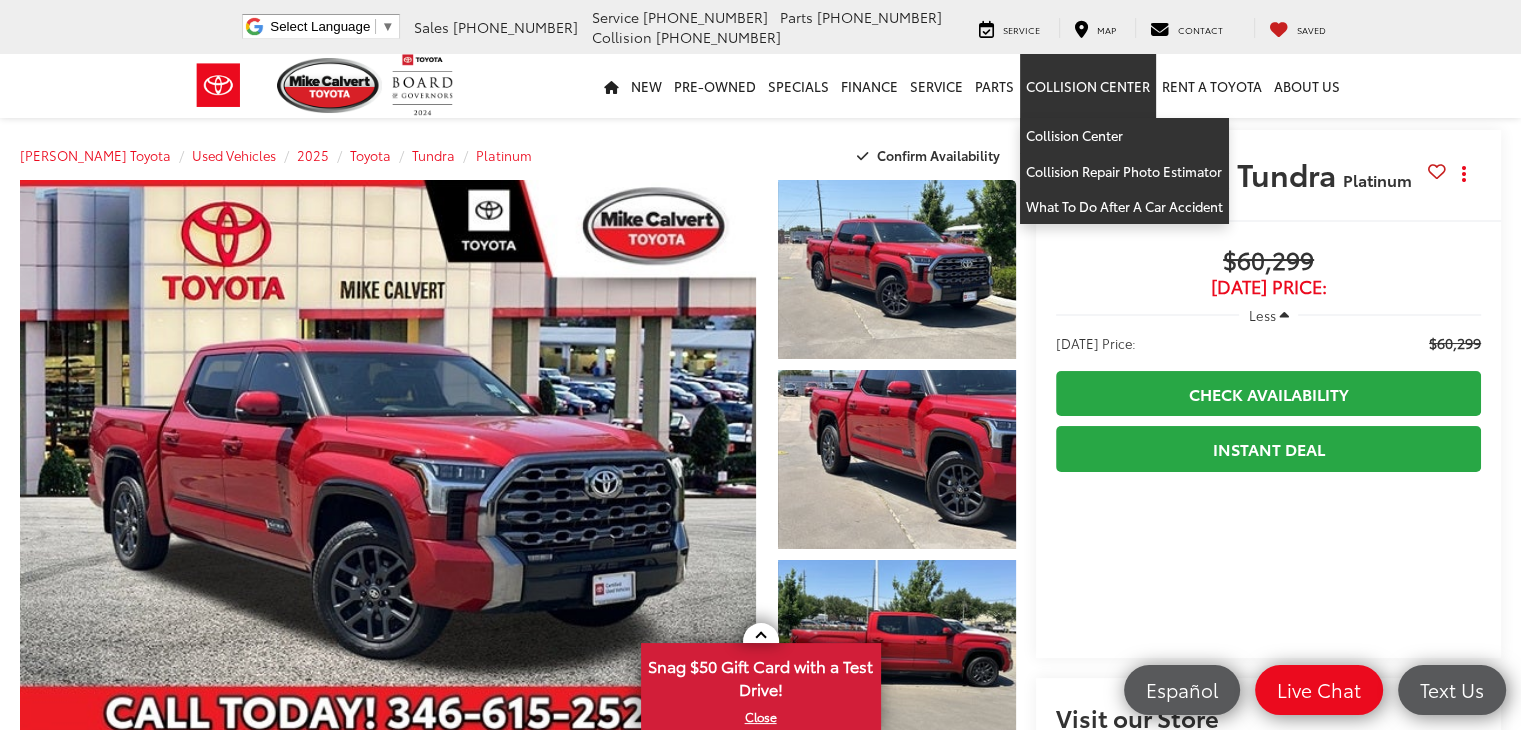 scroll, scrollTop: 0, scrollLeft: 0, axis: both 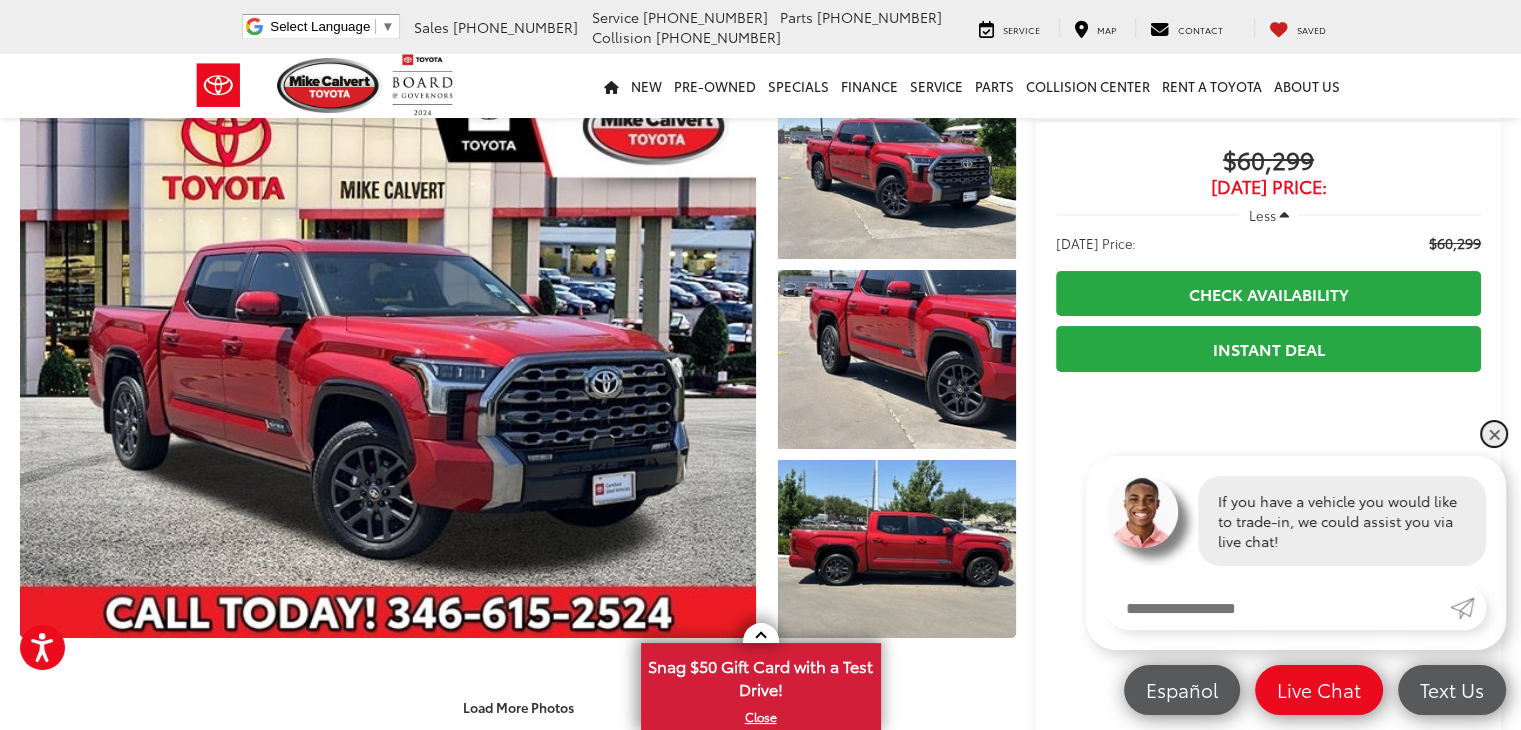click on "✕" at bounding box center (1494, 434) 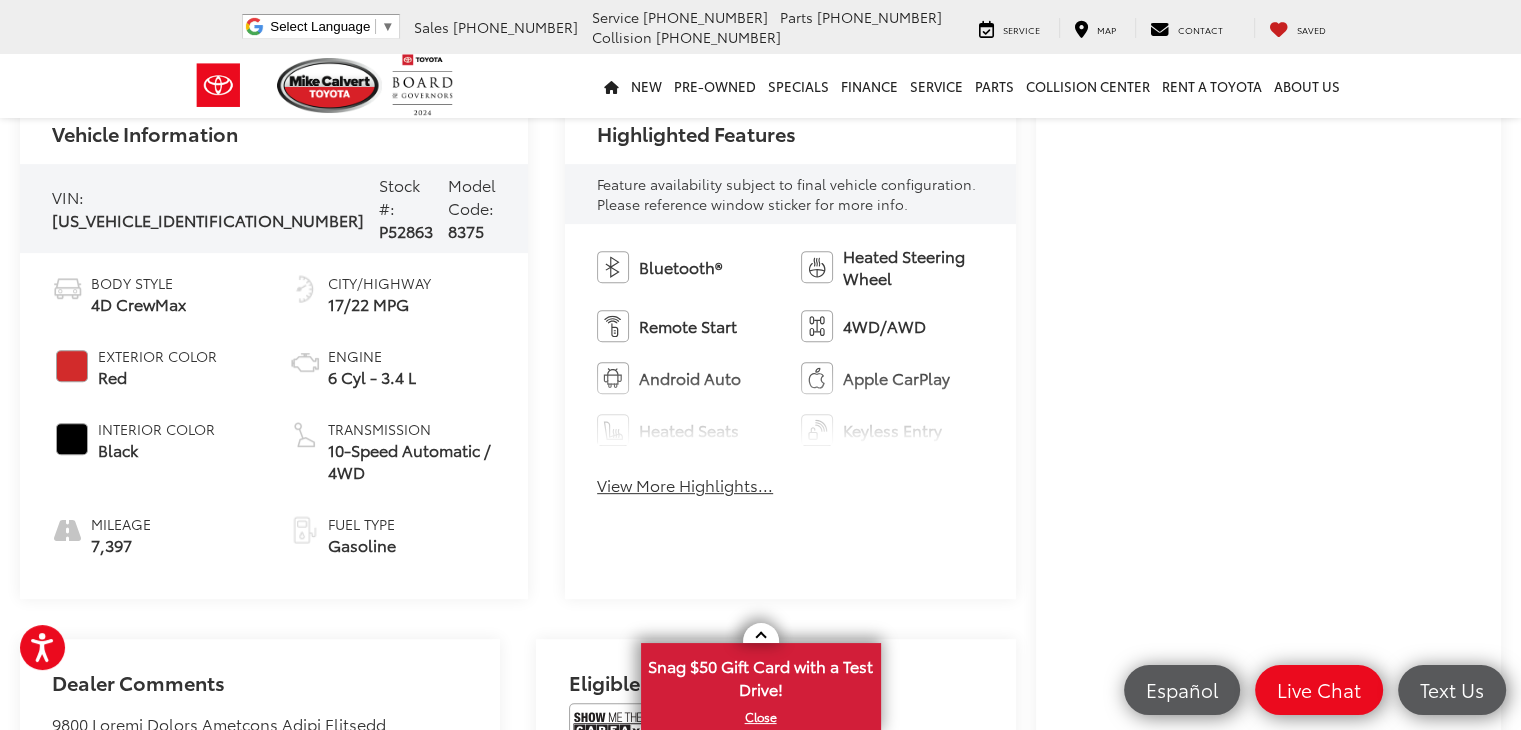 scroll, scrollTop: 800, scrollLeft: 0, axis: vertical 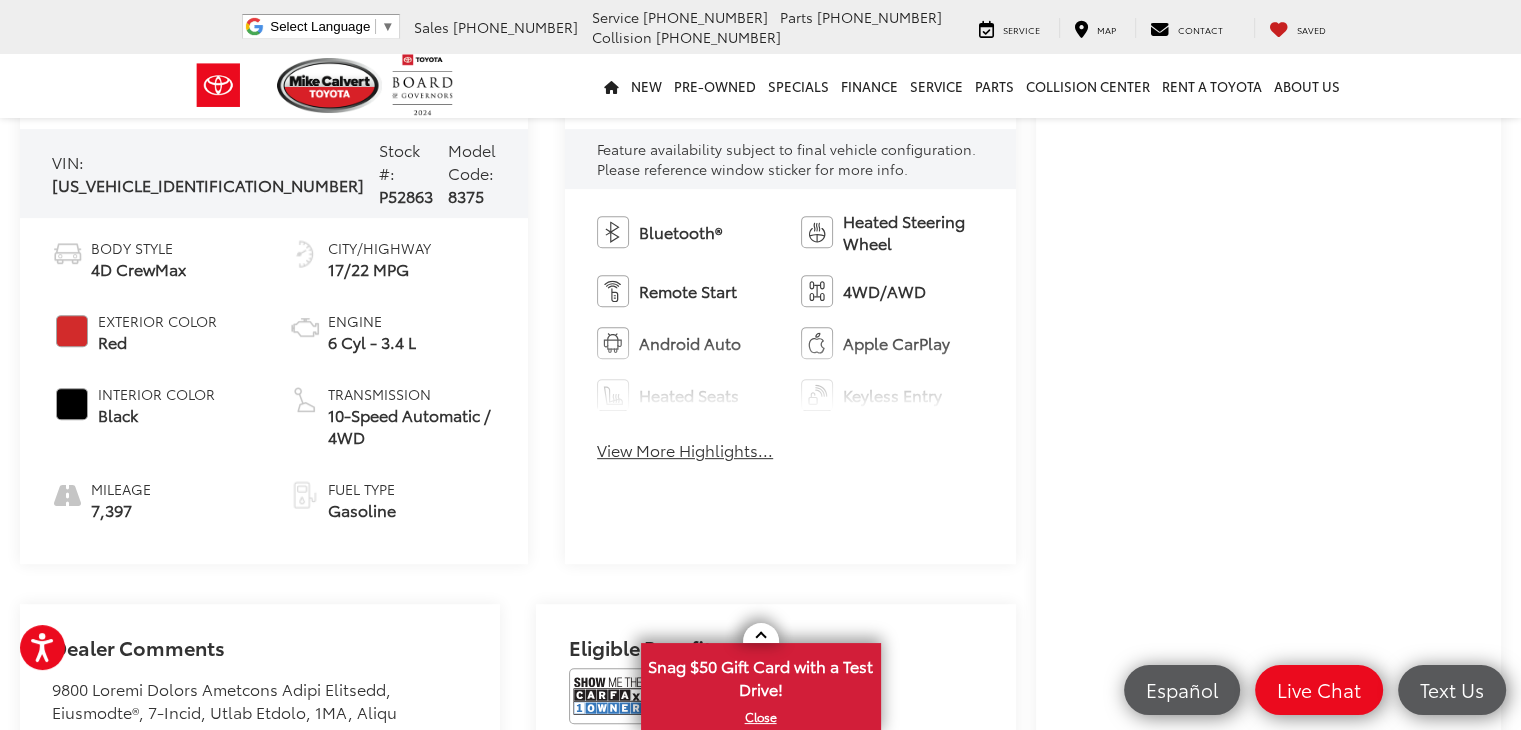 click on "View More Highlights..." at bounding box center [685, 450] 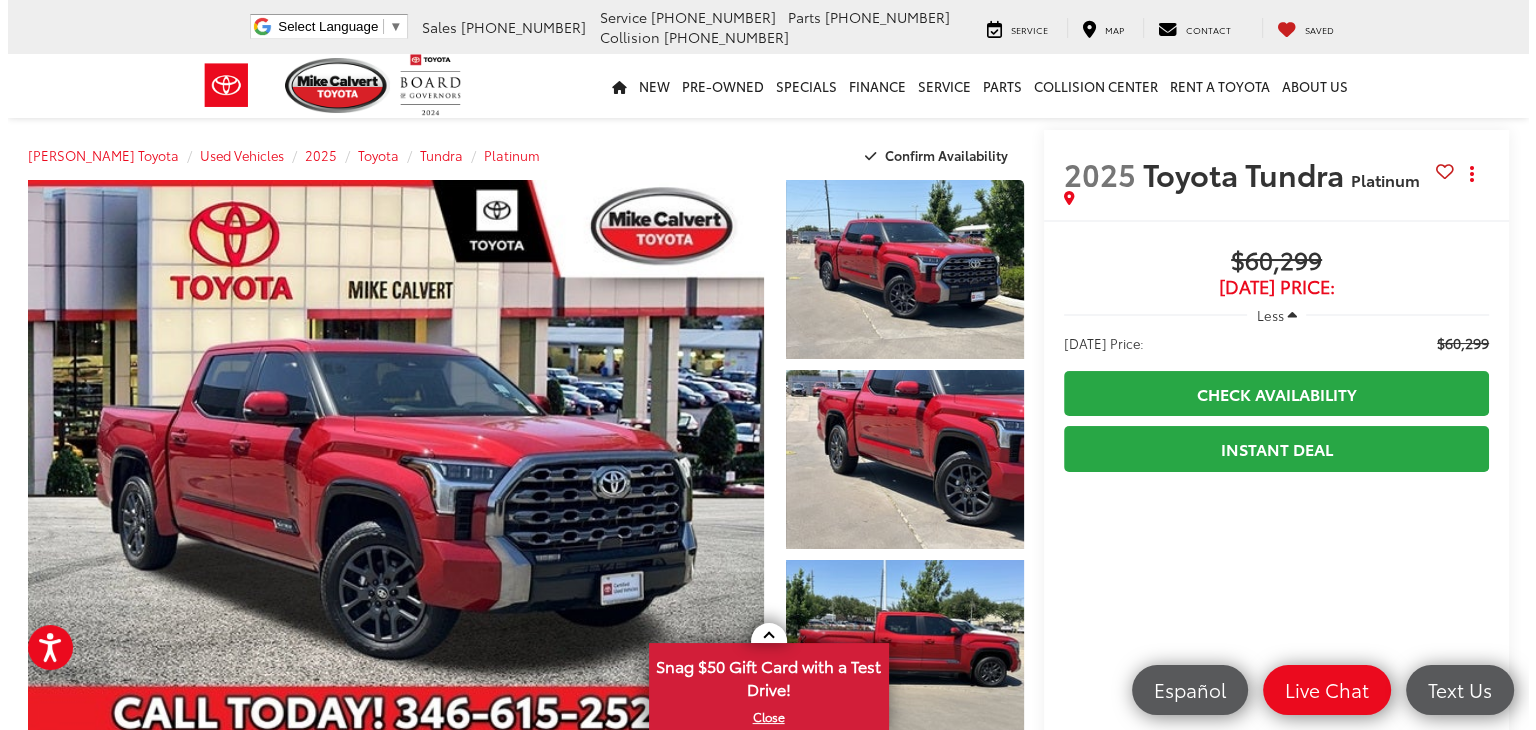 scroll, scrollTop: 100, scrollLeft: 0, axis: vertical 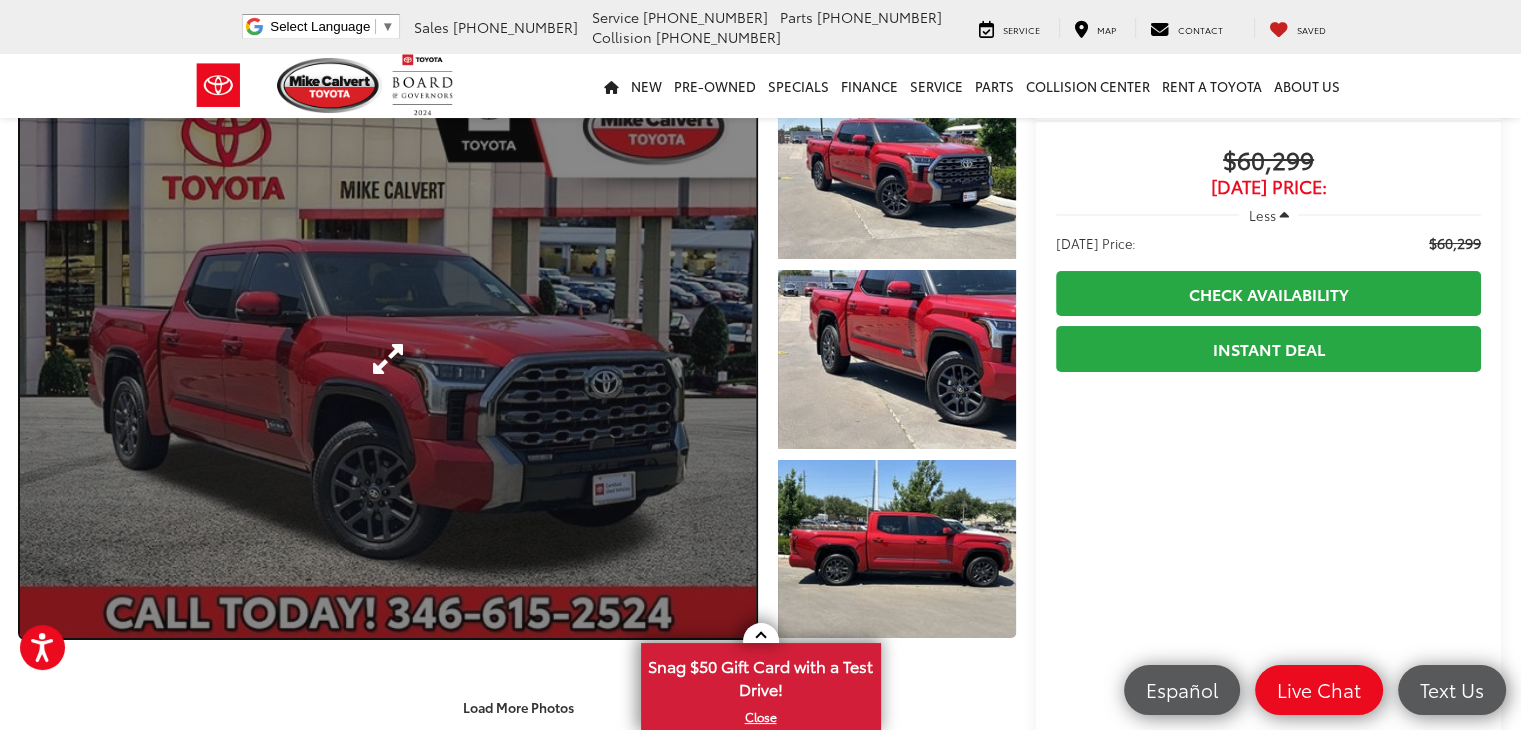 click at bounding box center [388, 359] 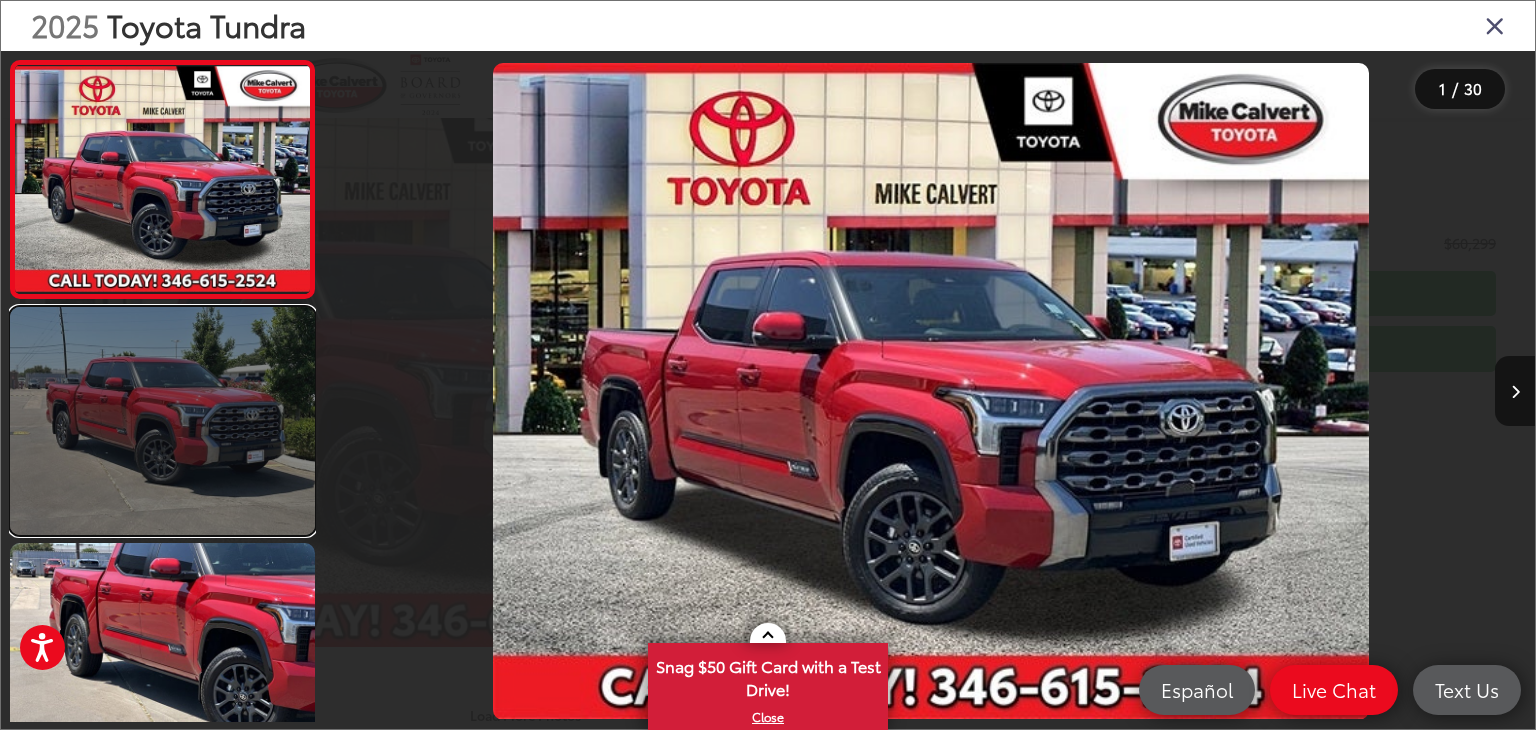 click at bounding box center [162, 421] 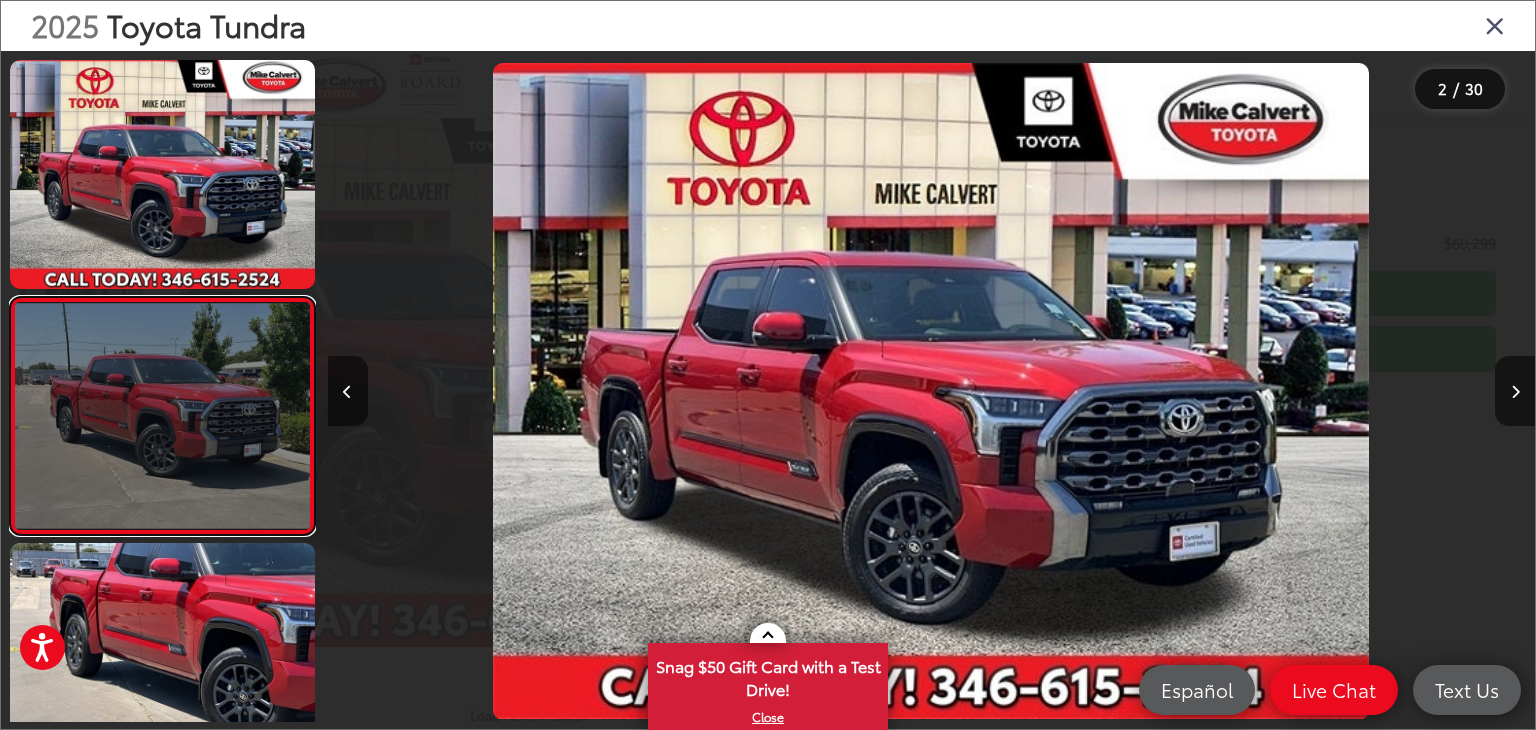 scroll, scrollTop: 0, scrollLeft: 104, axis: horizontal 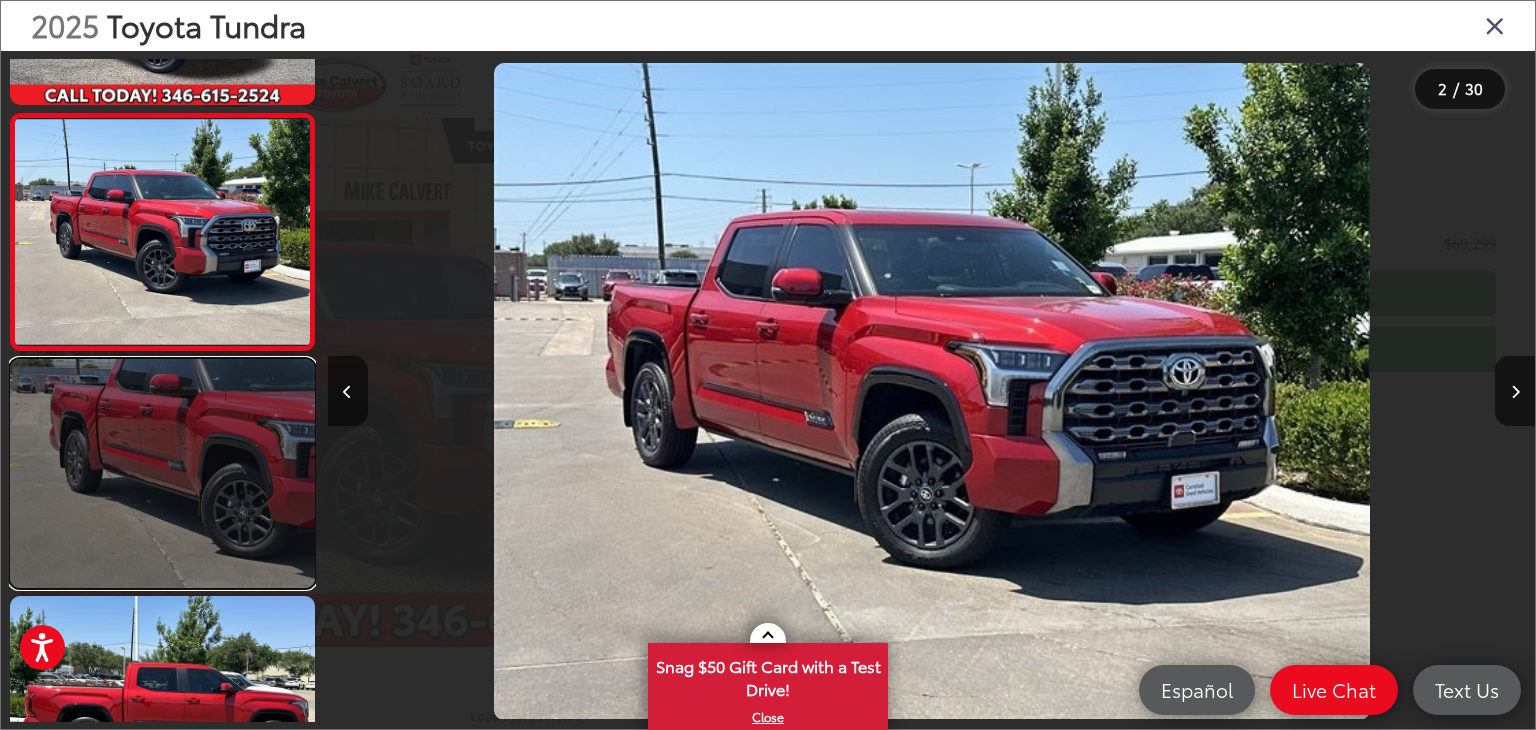 click at bounding box center (162, 473) 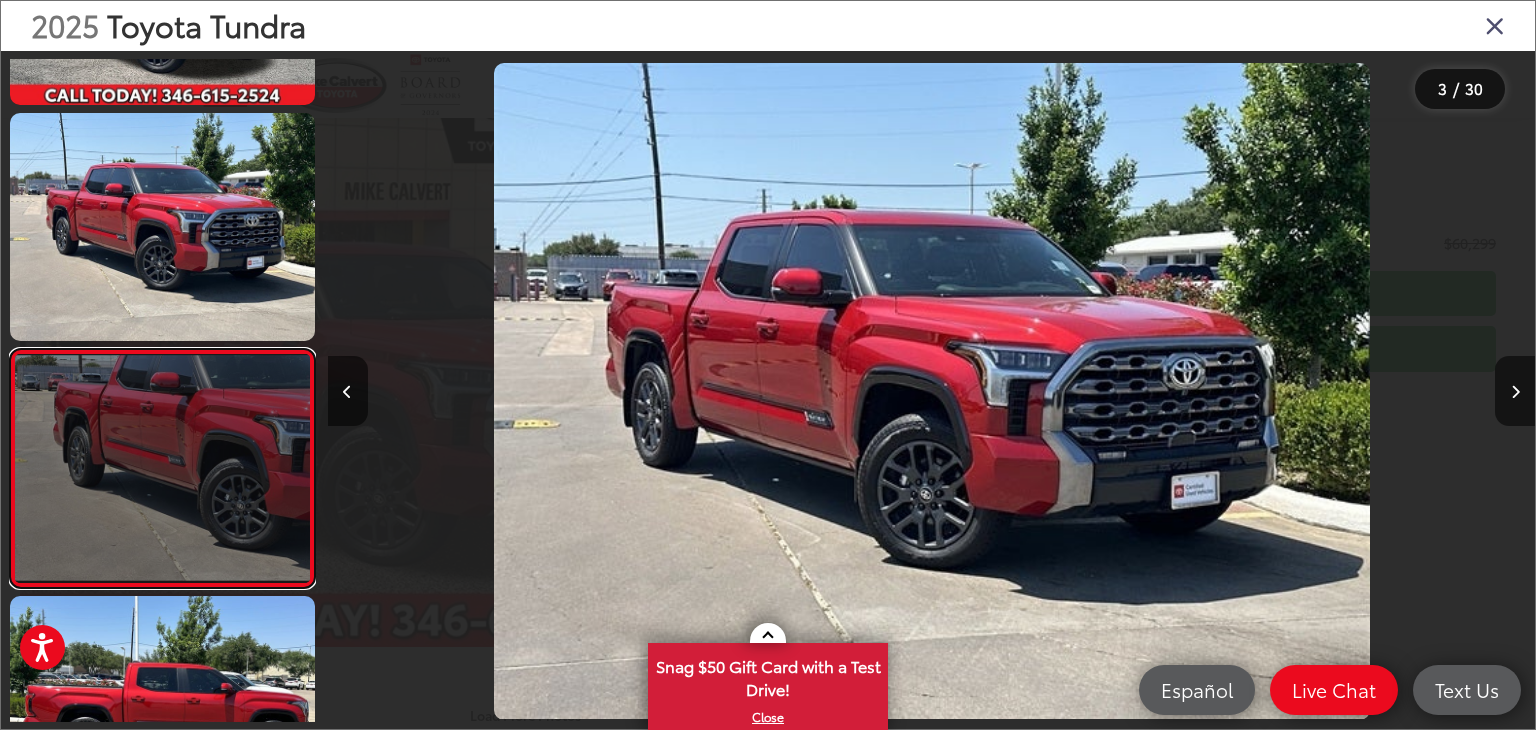 scroll, scrollTop: 0, scrollLeft: 1286, axis: horizontal 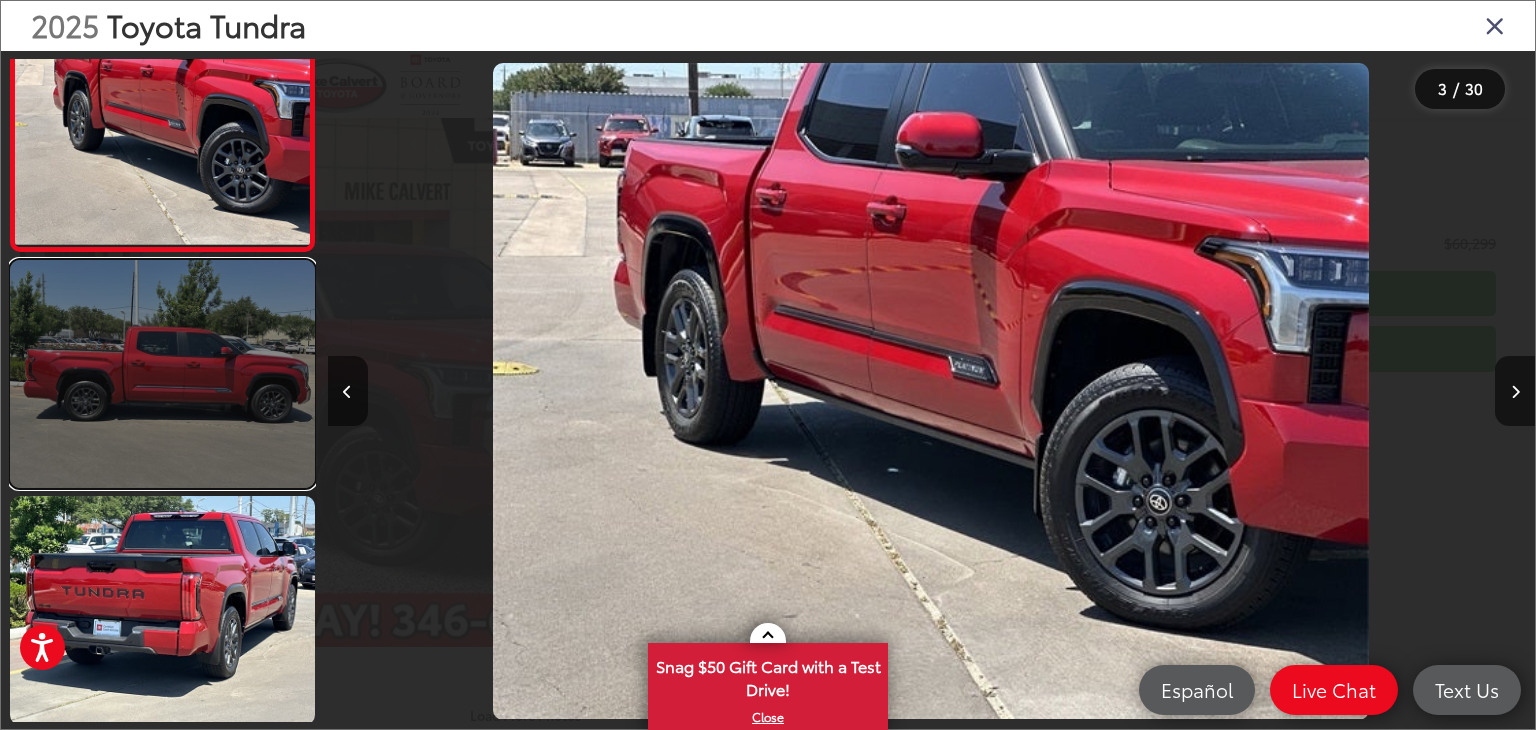 click at bounding box center (162, 374) 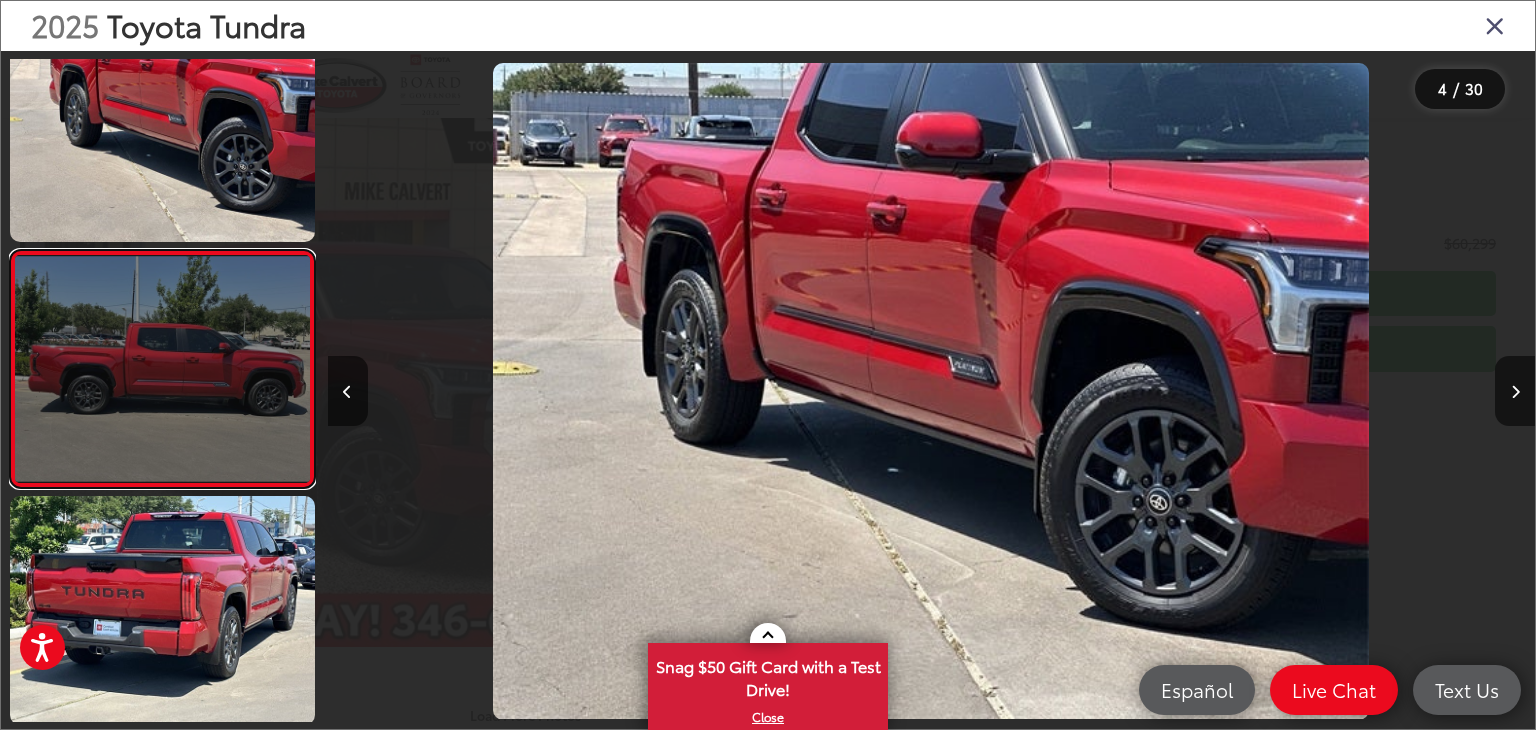 scroll, scrollTop: 556, scrollLeft: 0, axis: vertical 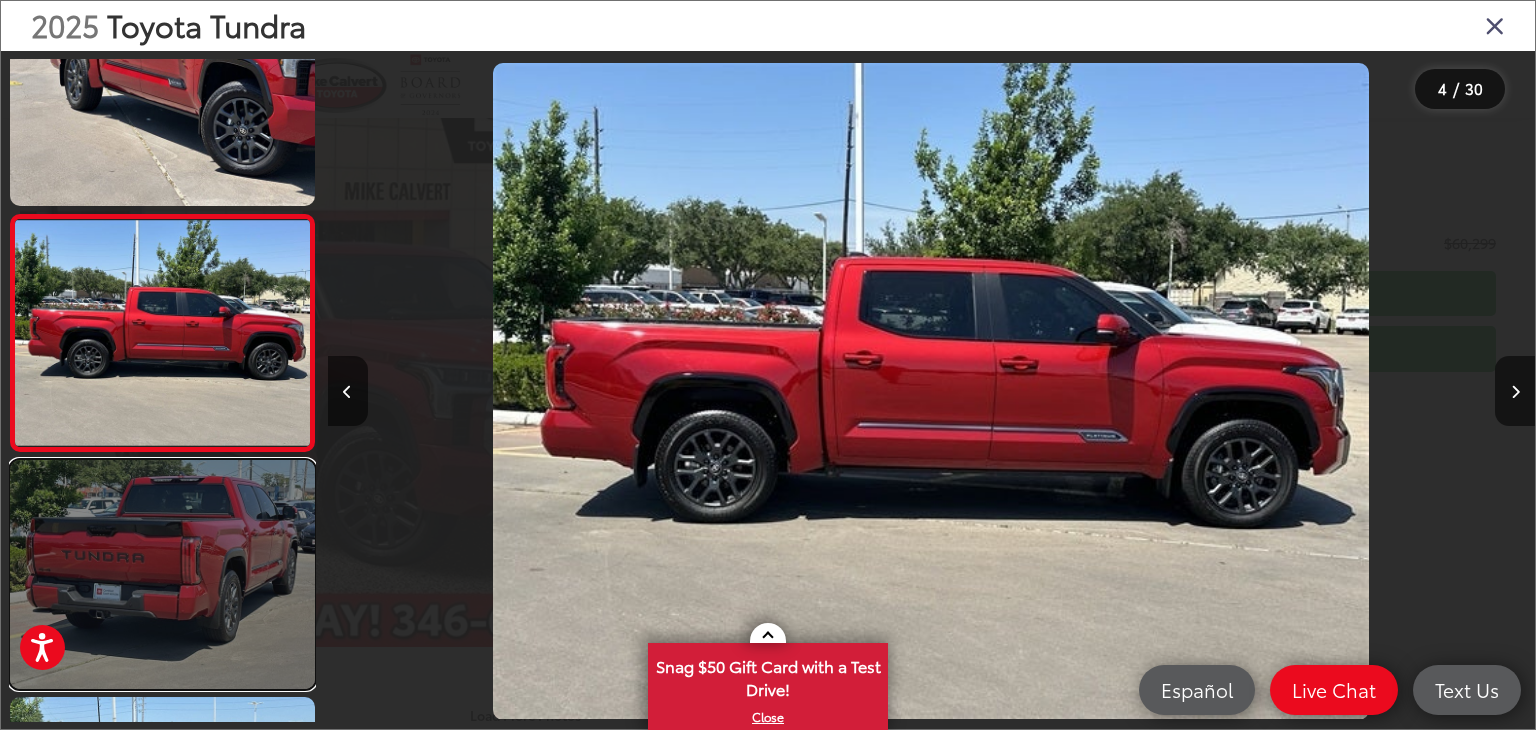 click at bounding box center (162, 574) 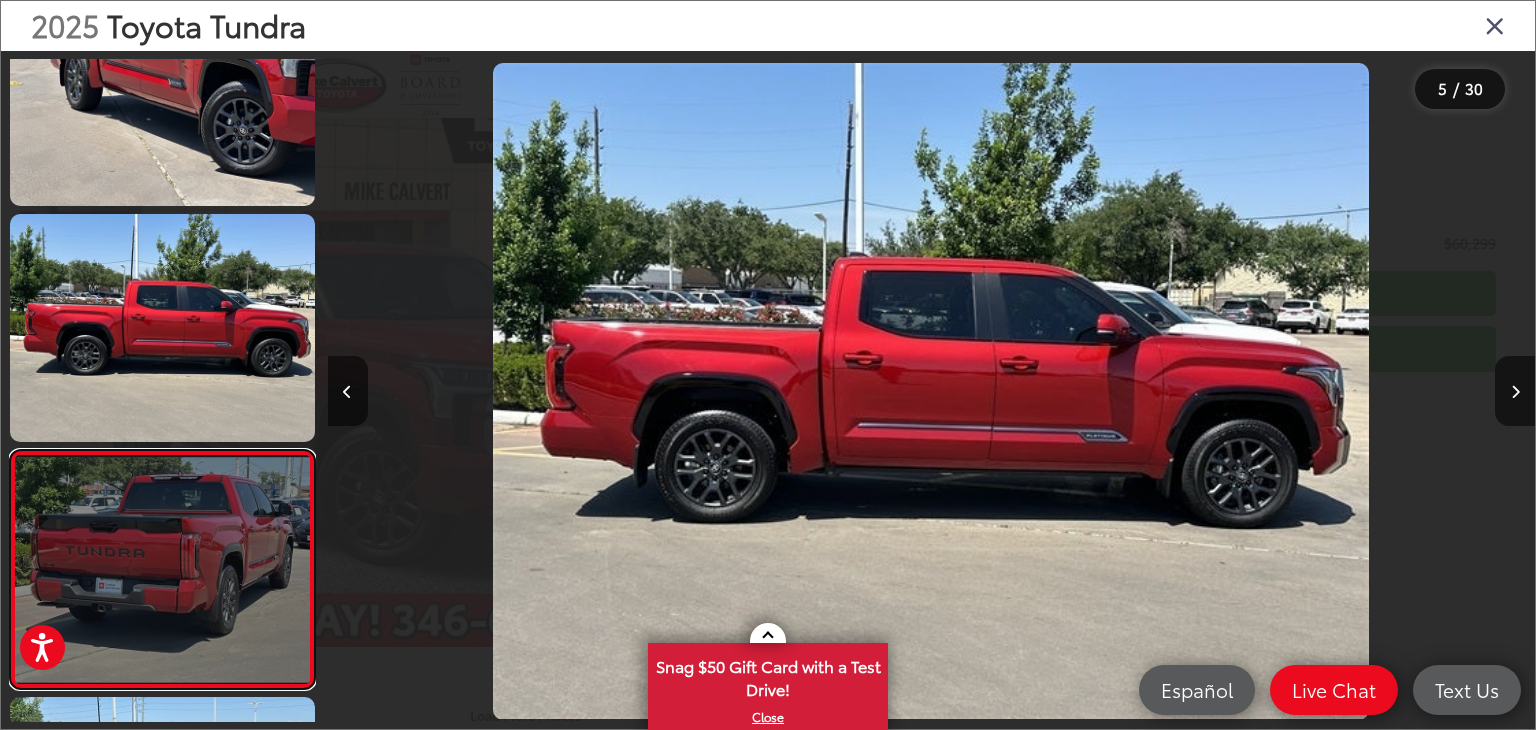 scroll, scrollTop: 0, scrollLeft: 3702, axis: horizontal 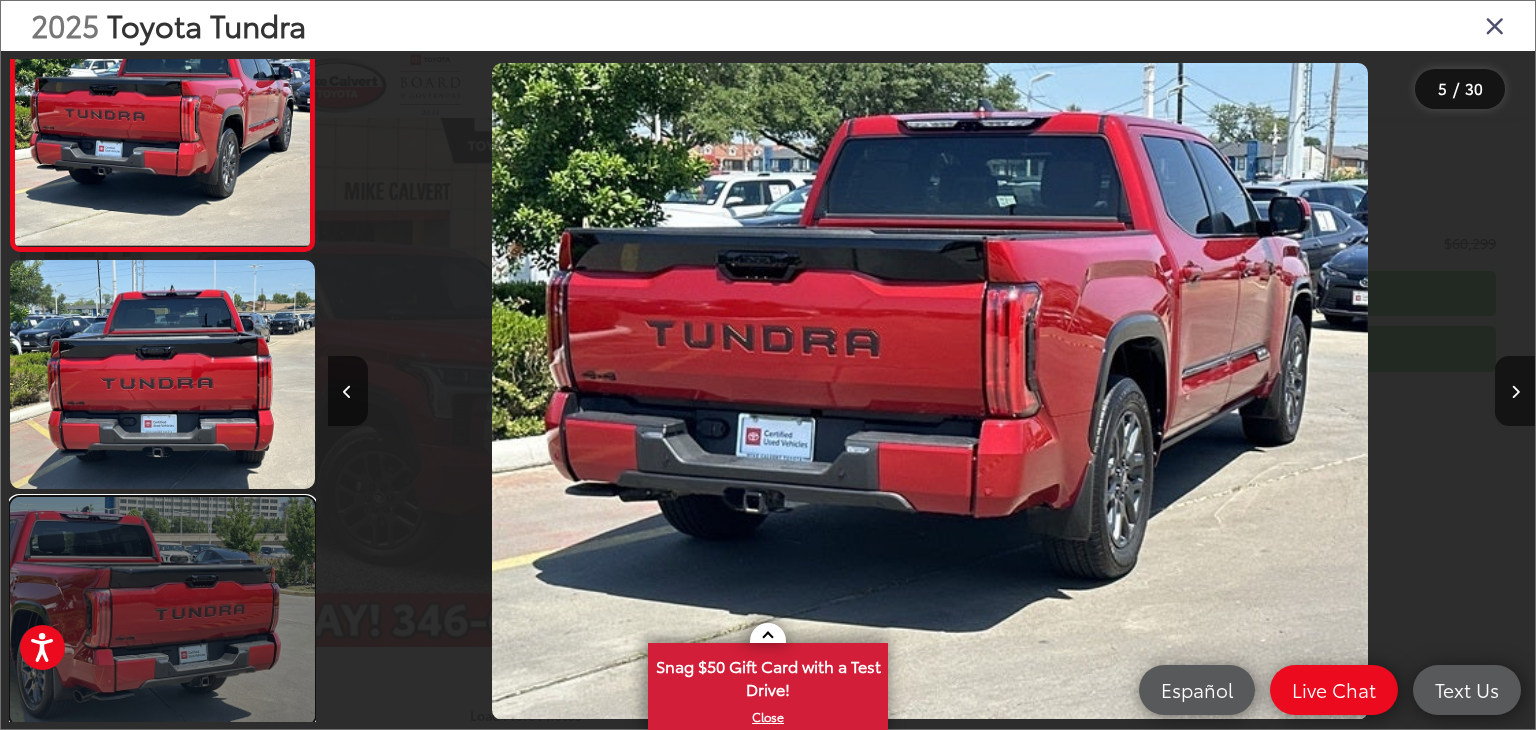 click at bounding box center (162, 611) 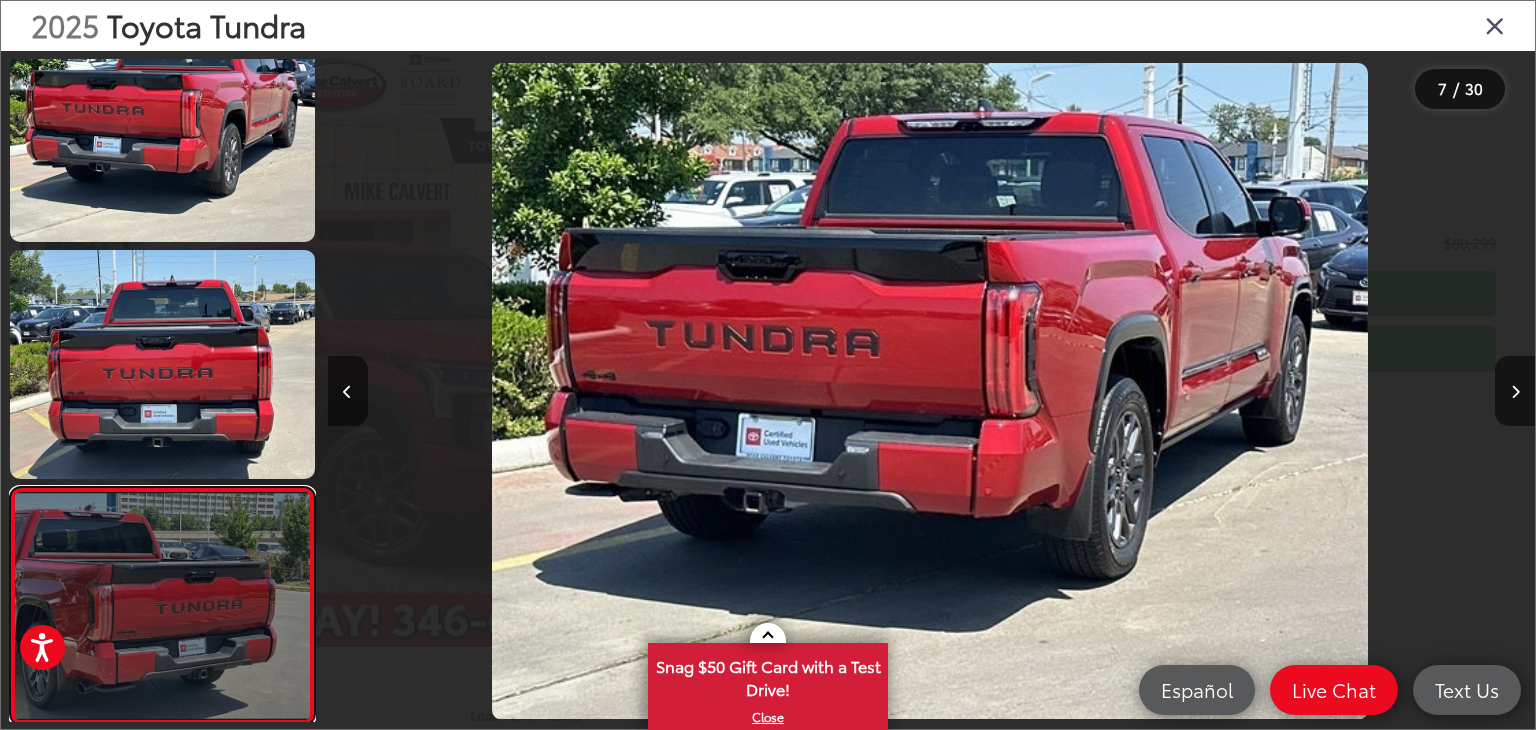 scroll, scrollTop: 1193, scrollLeft: 0, axis: vertical 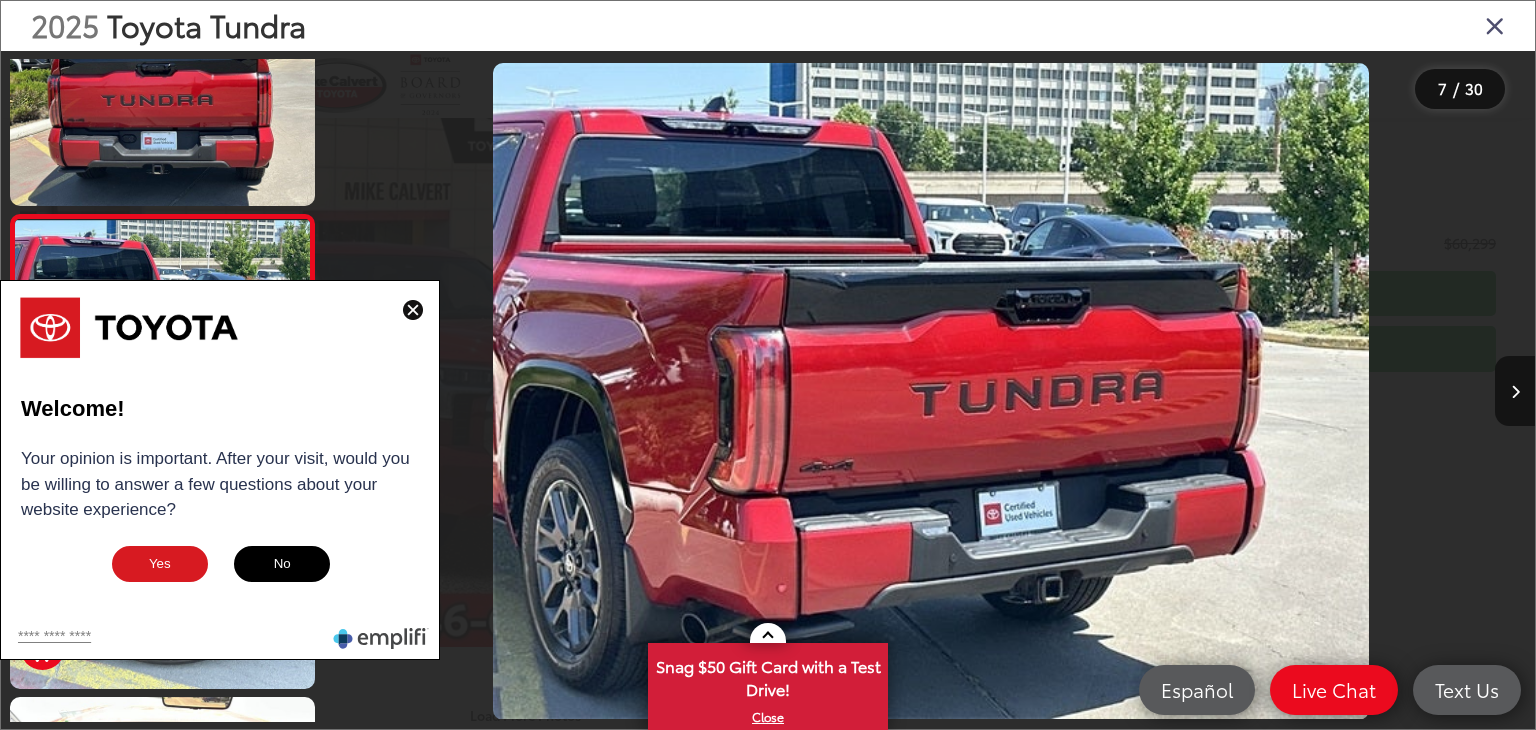 click at bounding box center [413, 310] 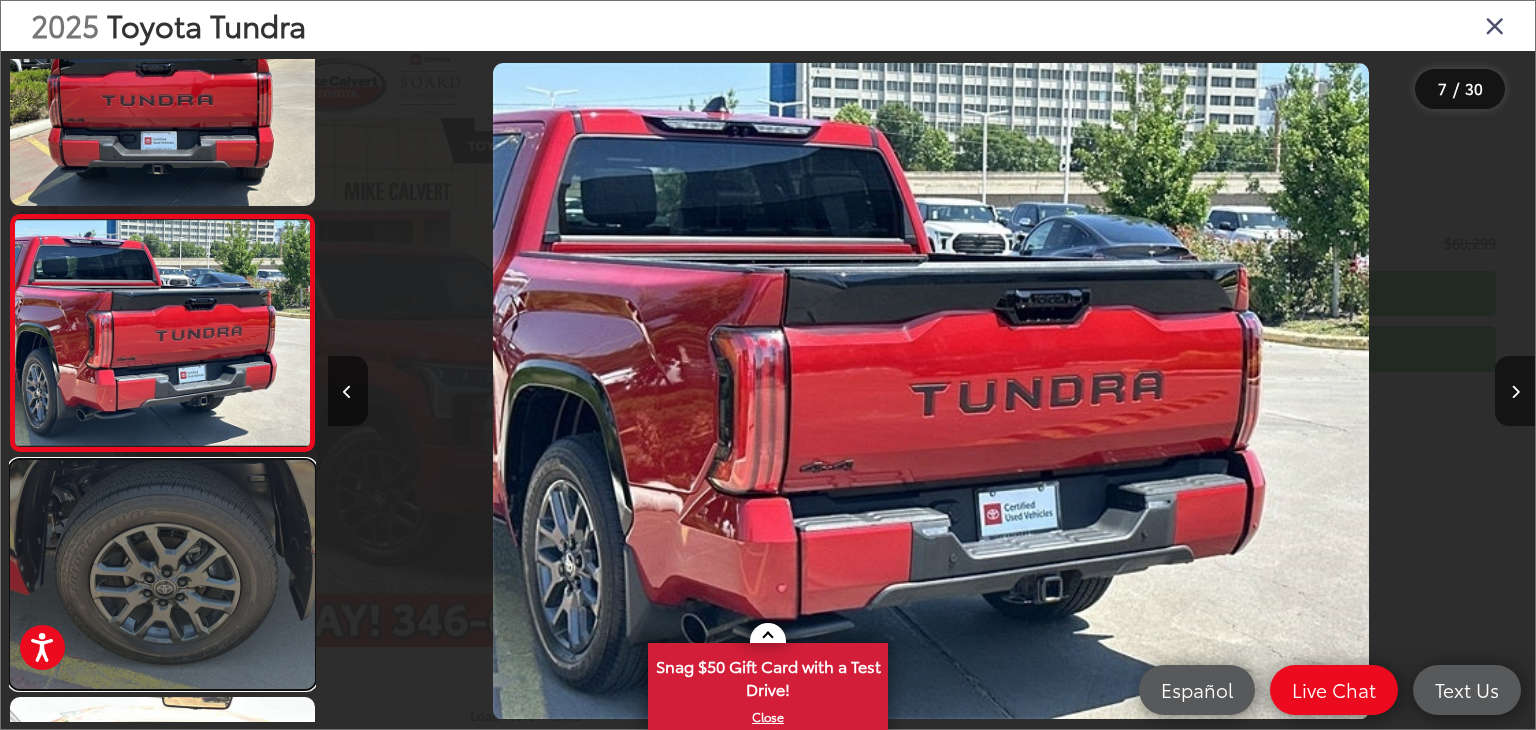 click at bounding box center [162, 574] 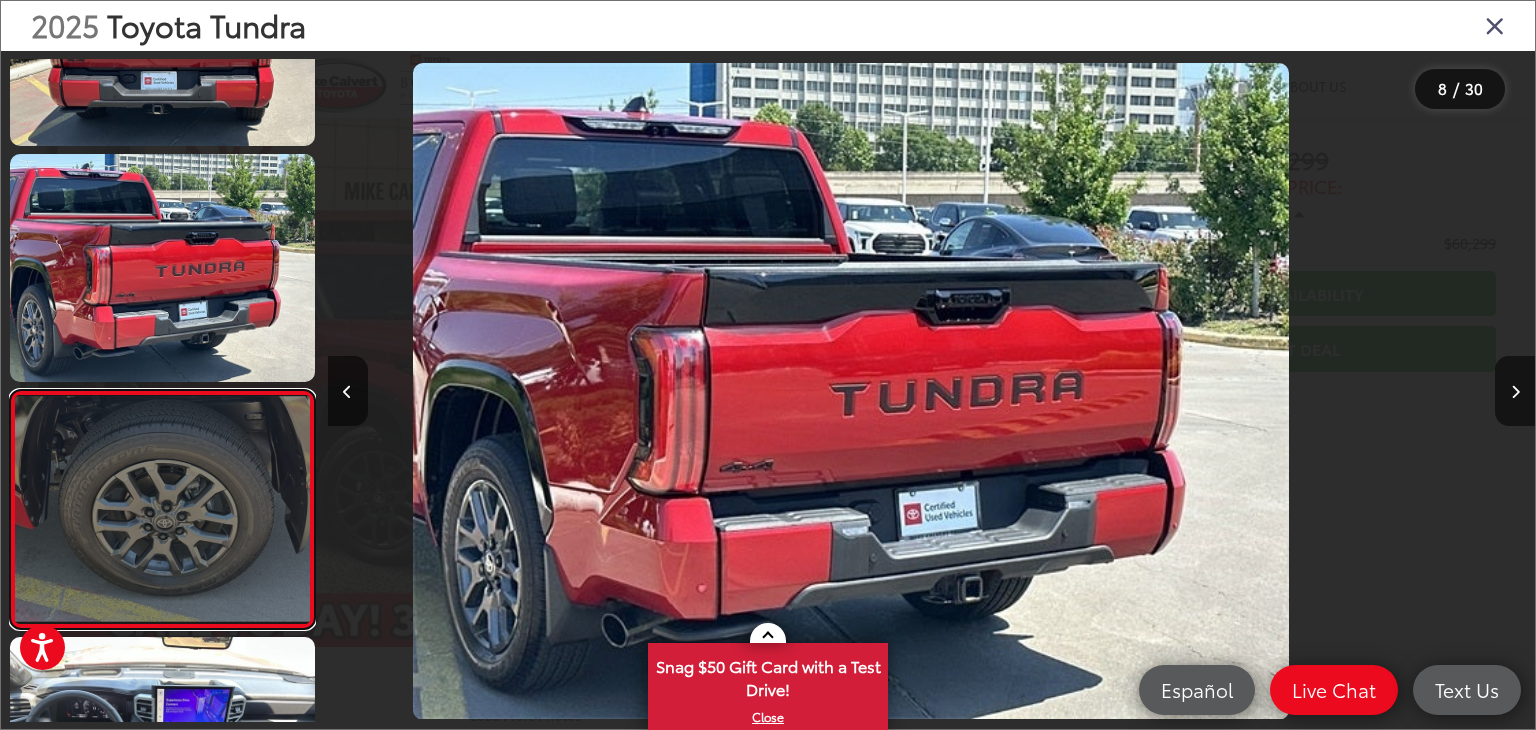 scroll, scrollTop: 1474, scrollLeft: 0, axis: vertical 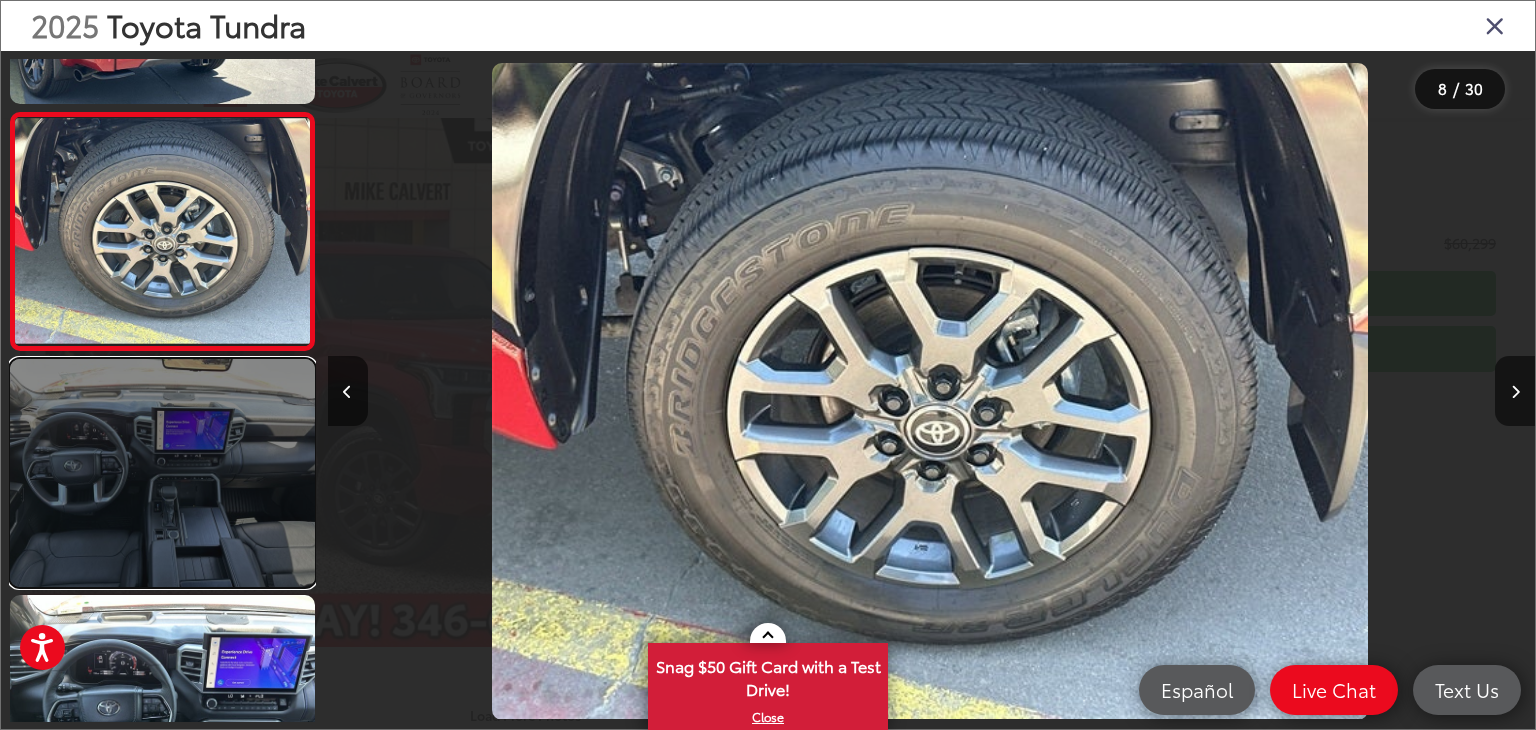 click at bounding box center (162, 473) 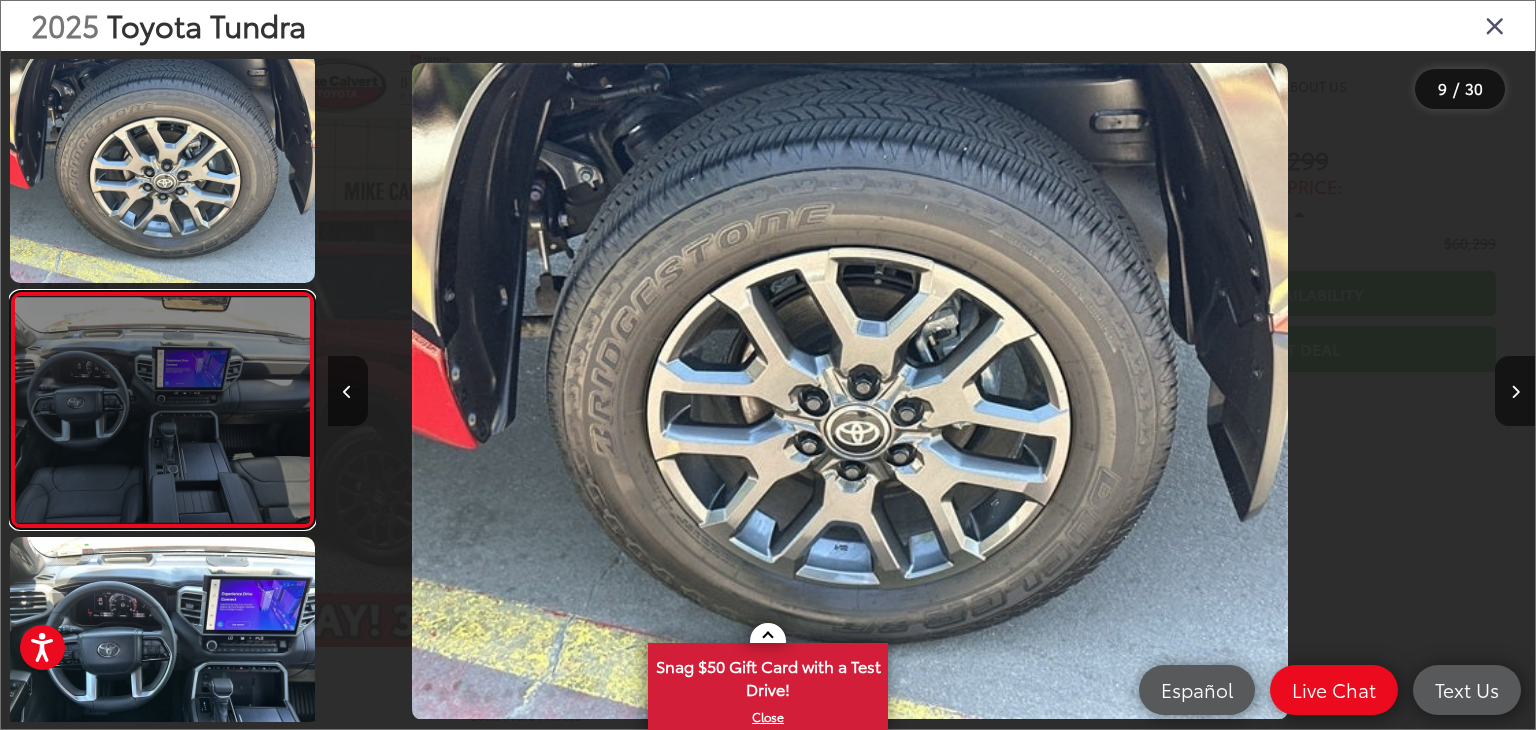 scroll, scrollTop: 1740, scrollLeft: 0, axis: vertical 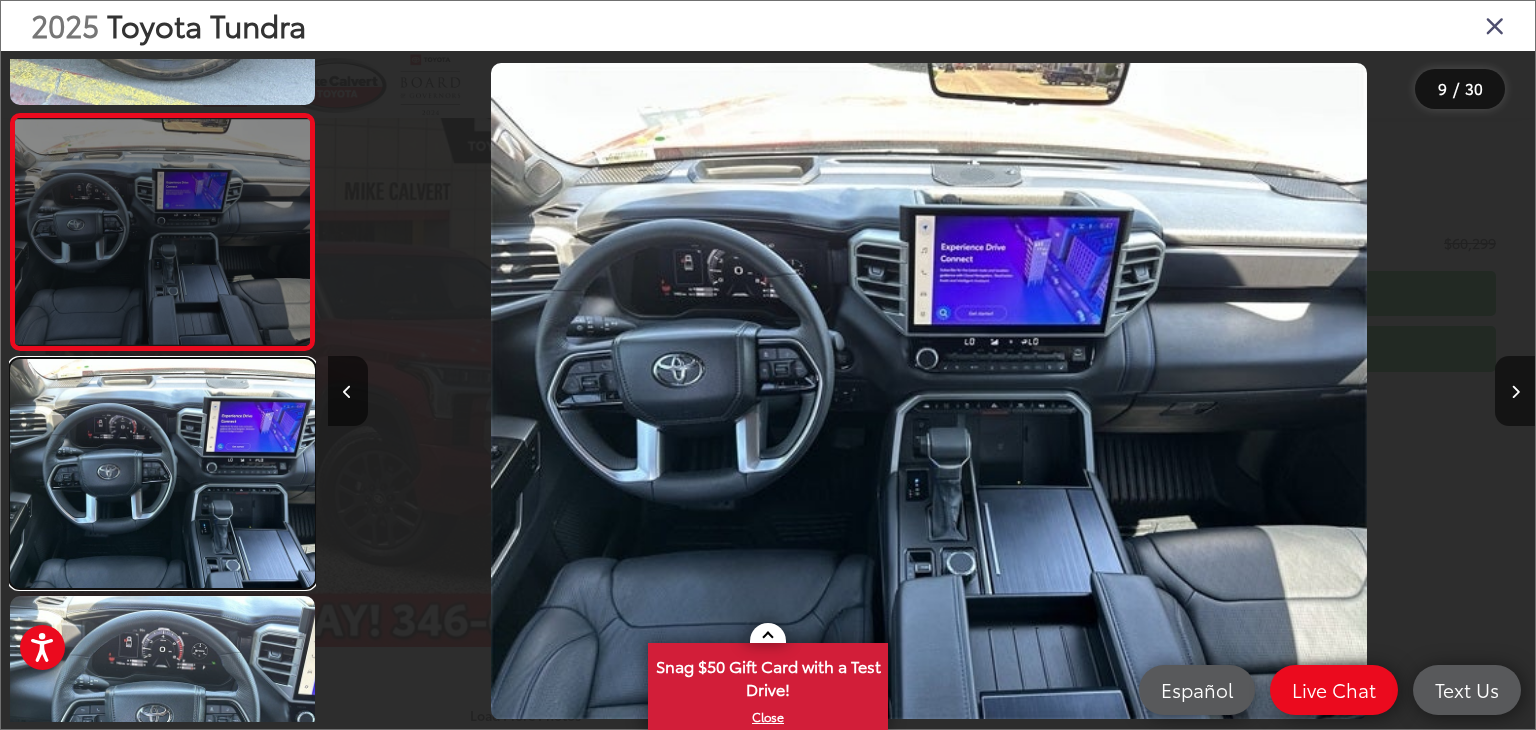 click at bounding box center [162, 473] 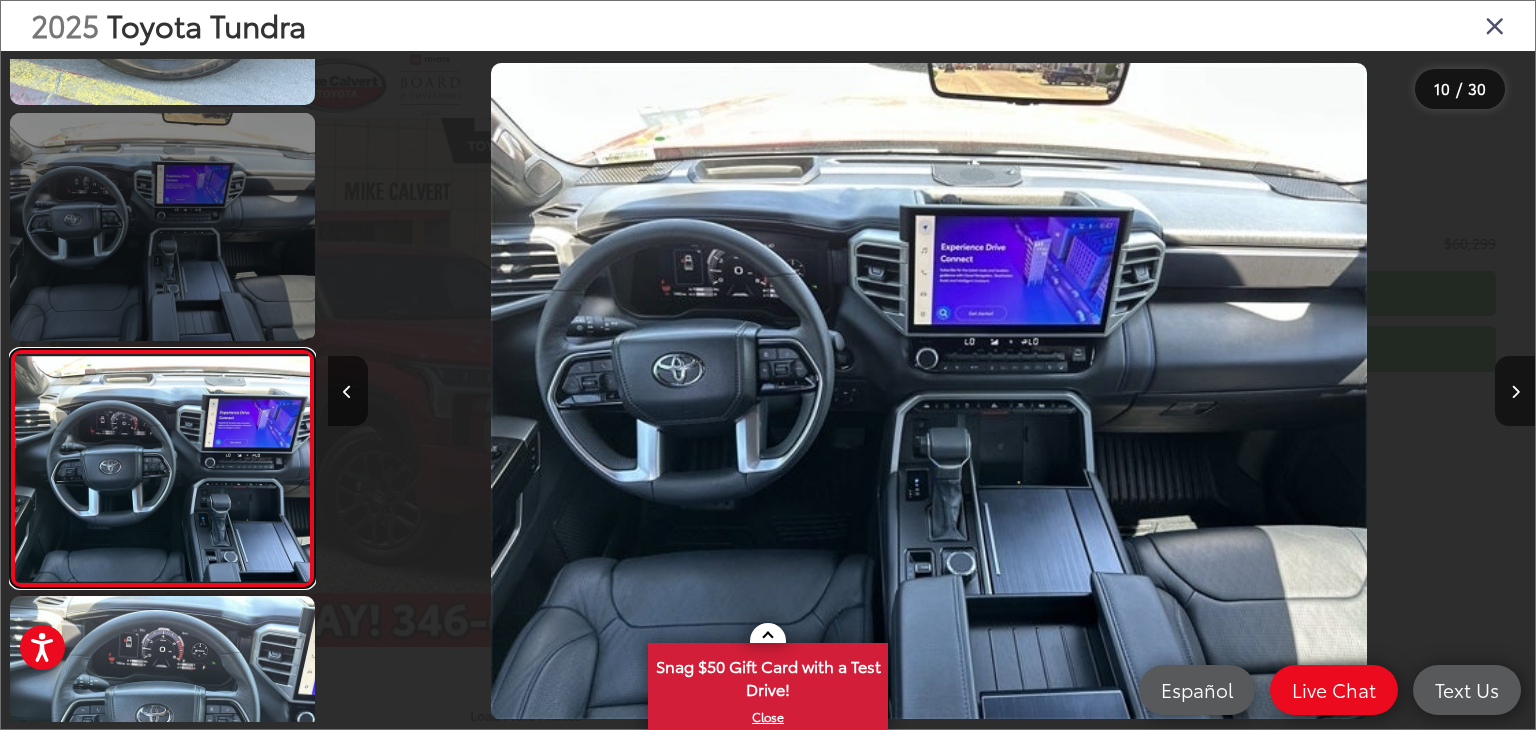 scroll, scrollTop: 0, scrollLeft: 9987, axis: horizontal 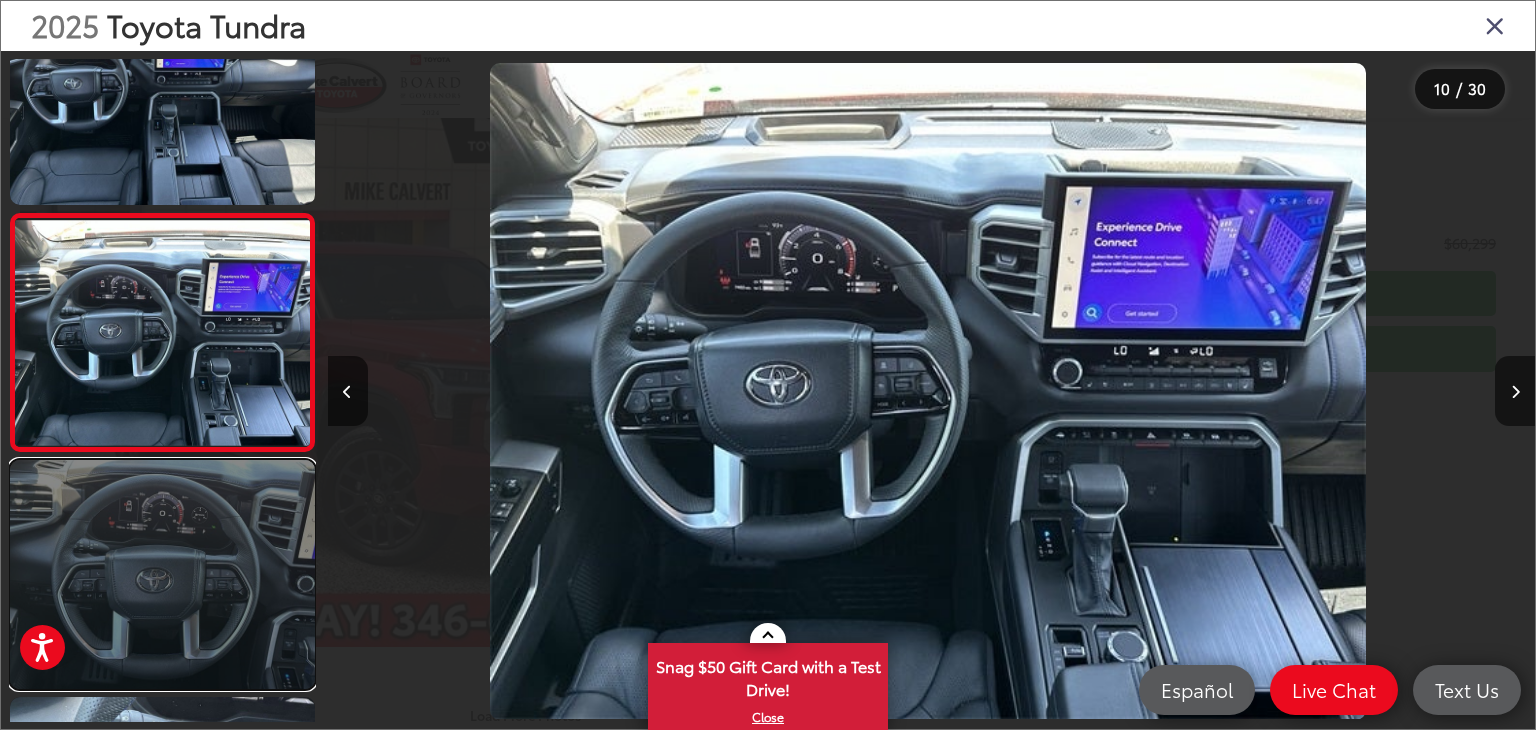 click at bounding box center (162, 574) 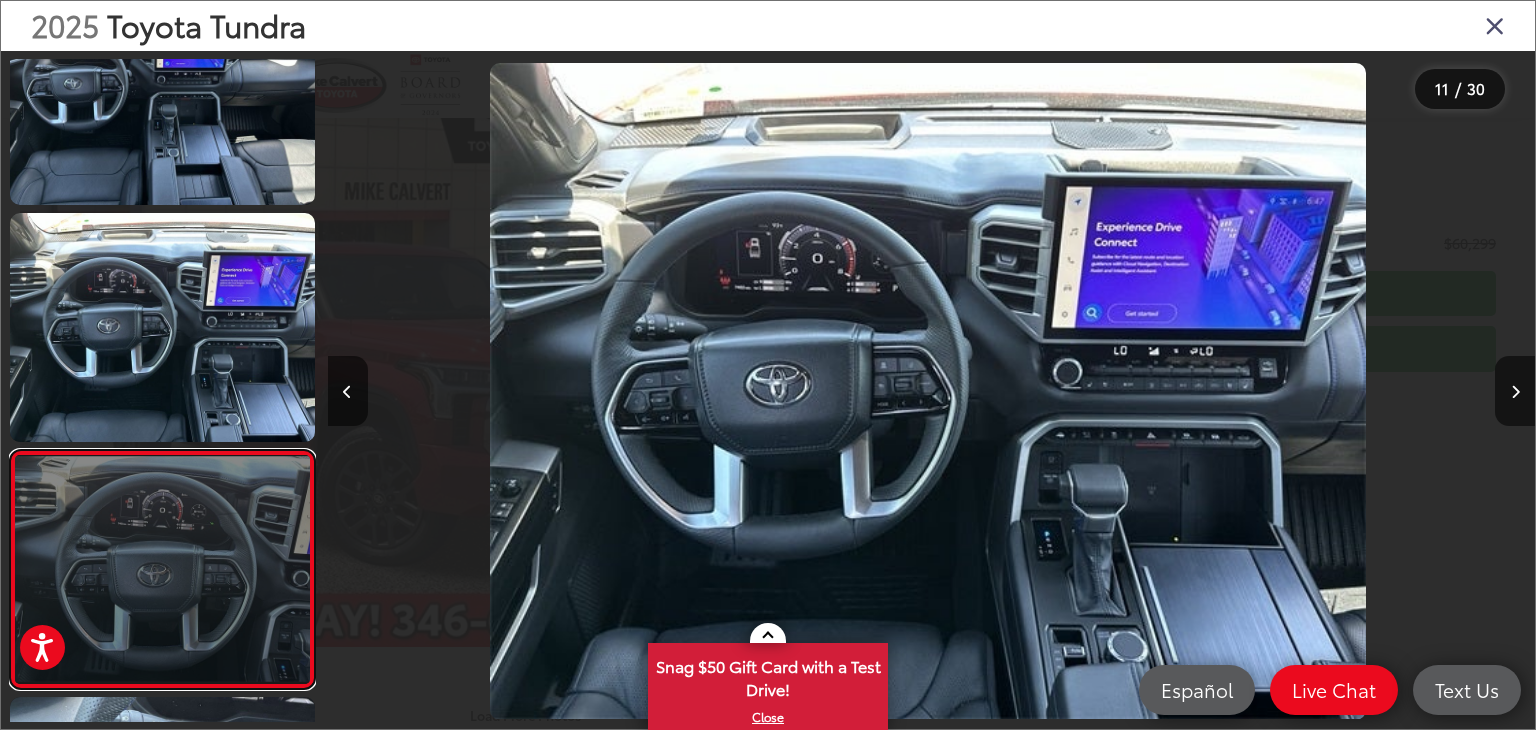 scroll, scrollTop: 0, scrollLeft: 10948, axis: horizontal 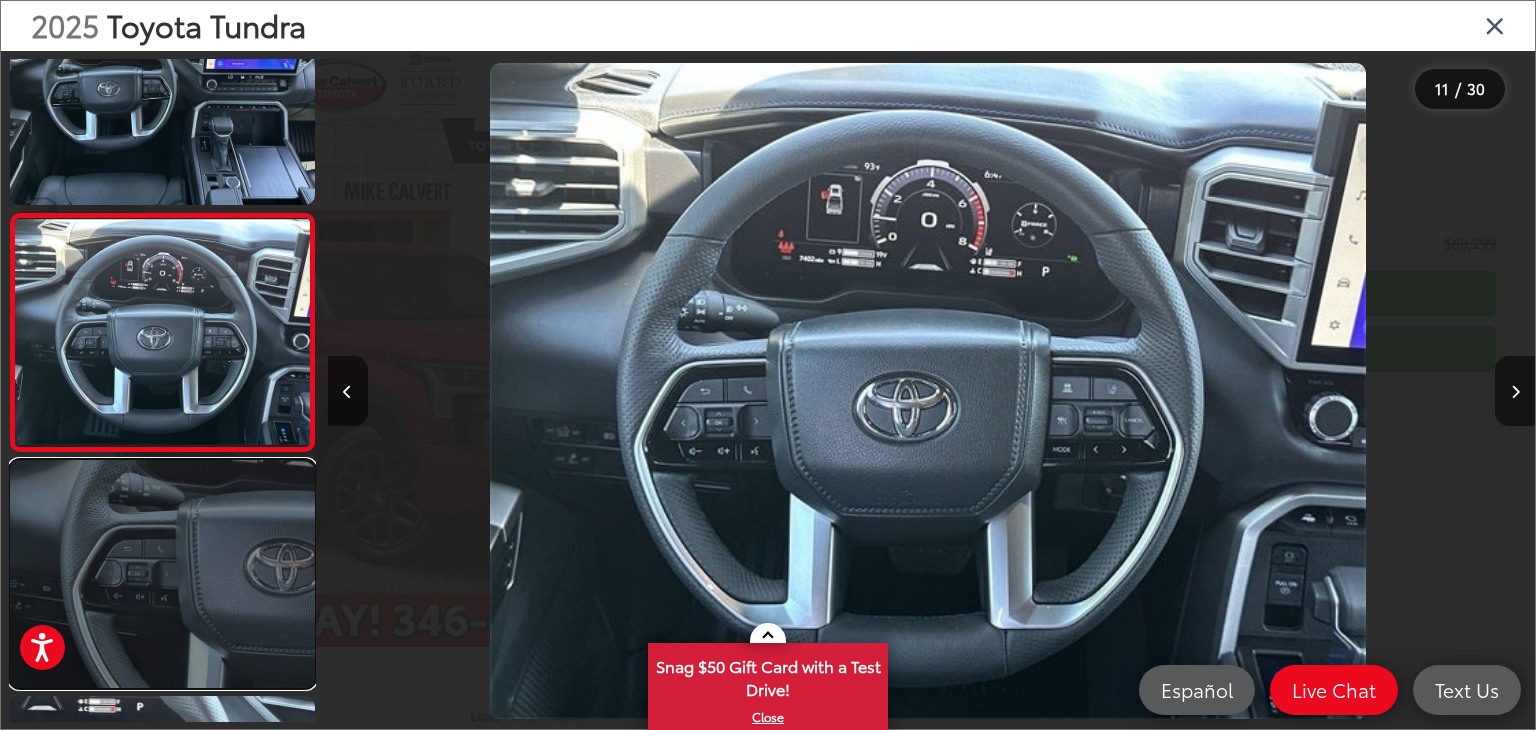 click at bounding box center [162, 574] 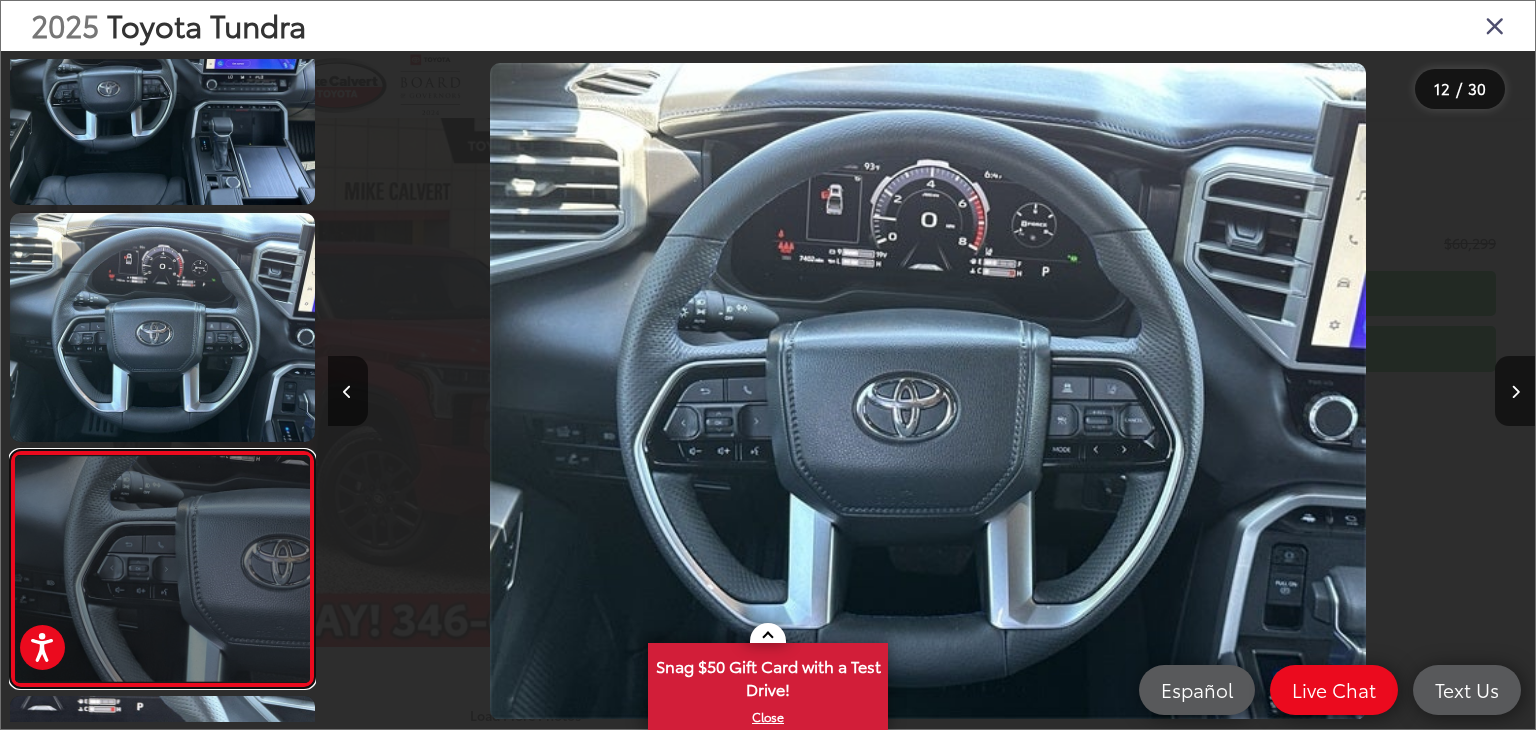 scroll, scrollTop: 0, scrollLeft: 12402, axis: horizontal 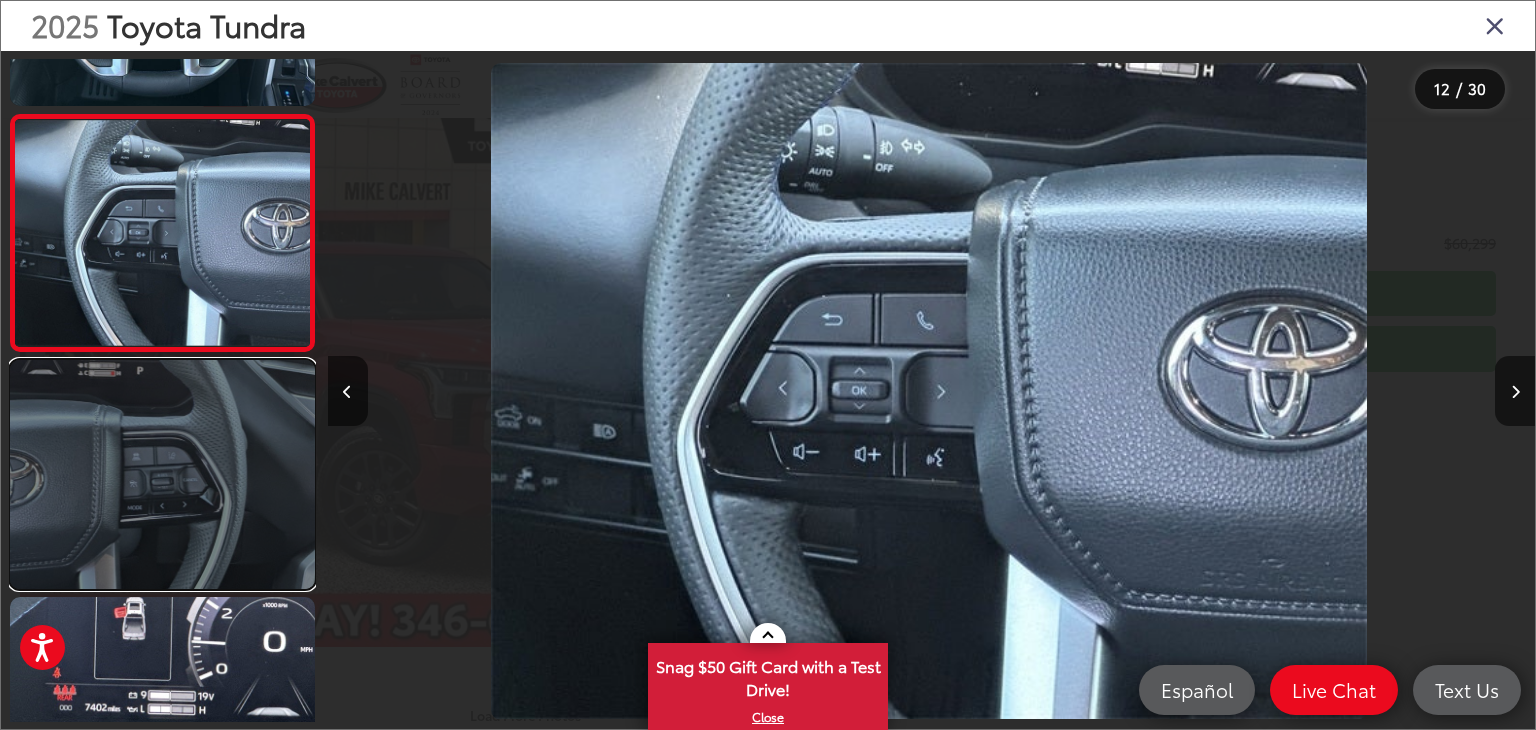 click at bounding box center [162, 474] 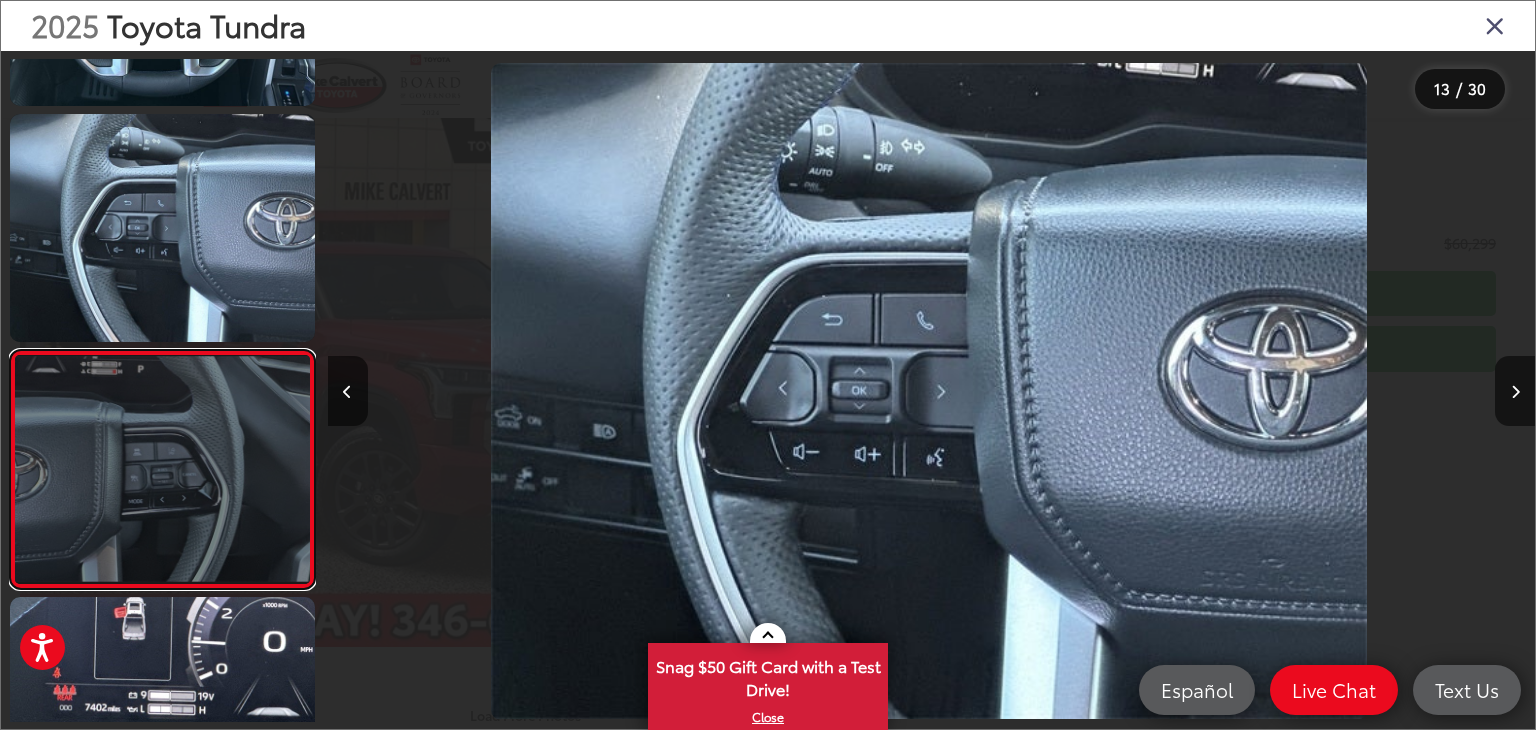 scroll, scrollTop: 0, scrollLeft: 13608, axis: horizontal 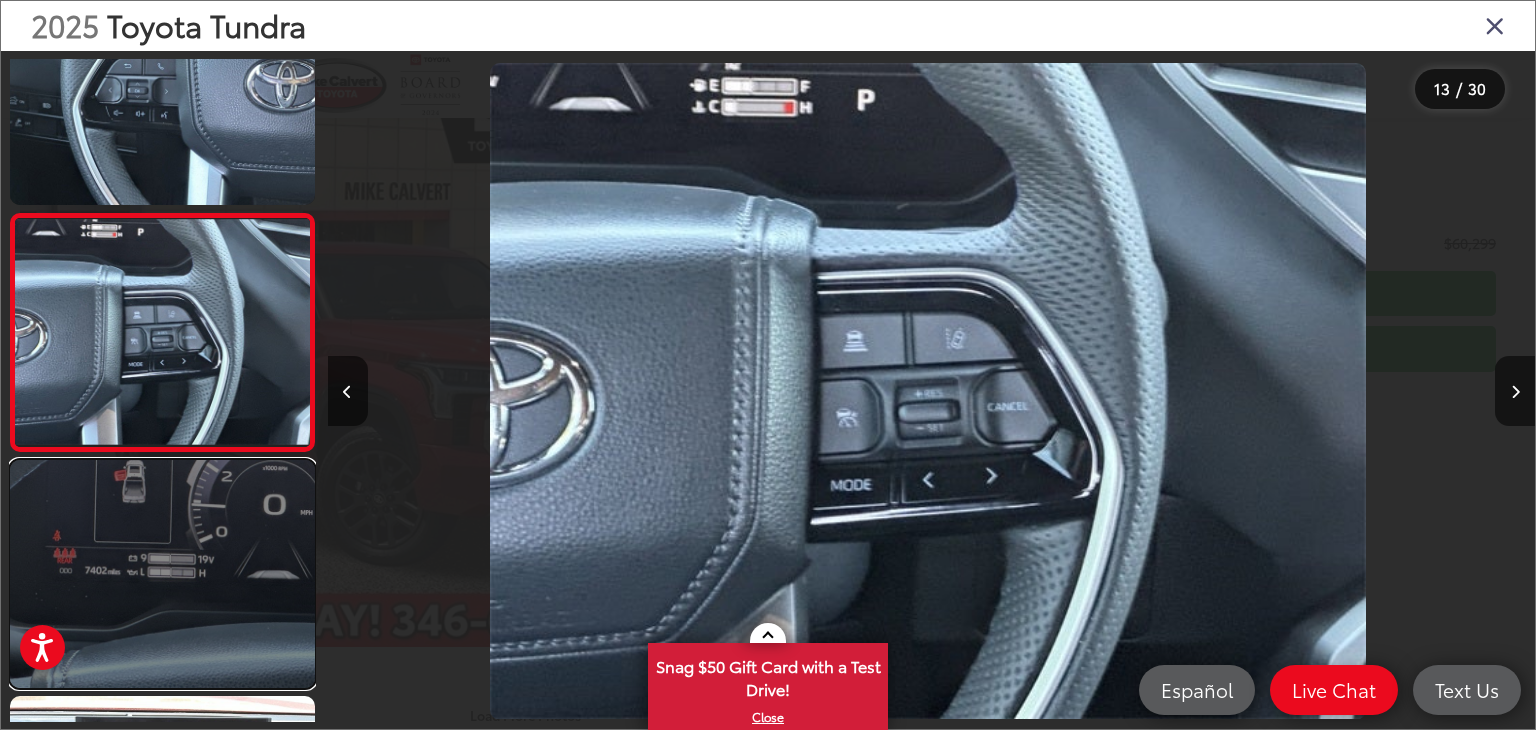 click at bounding box center [162, 574] 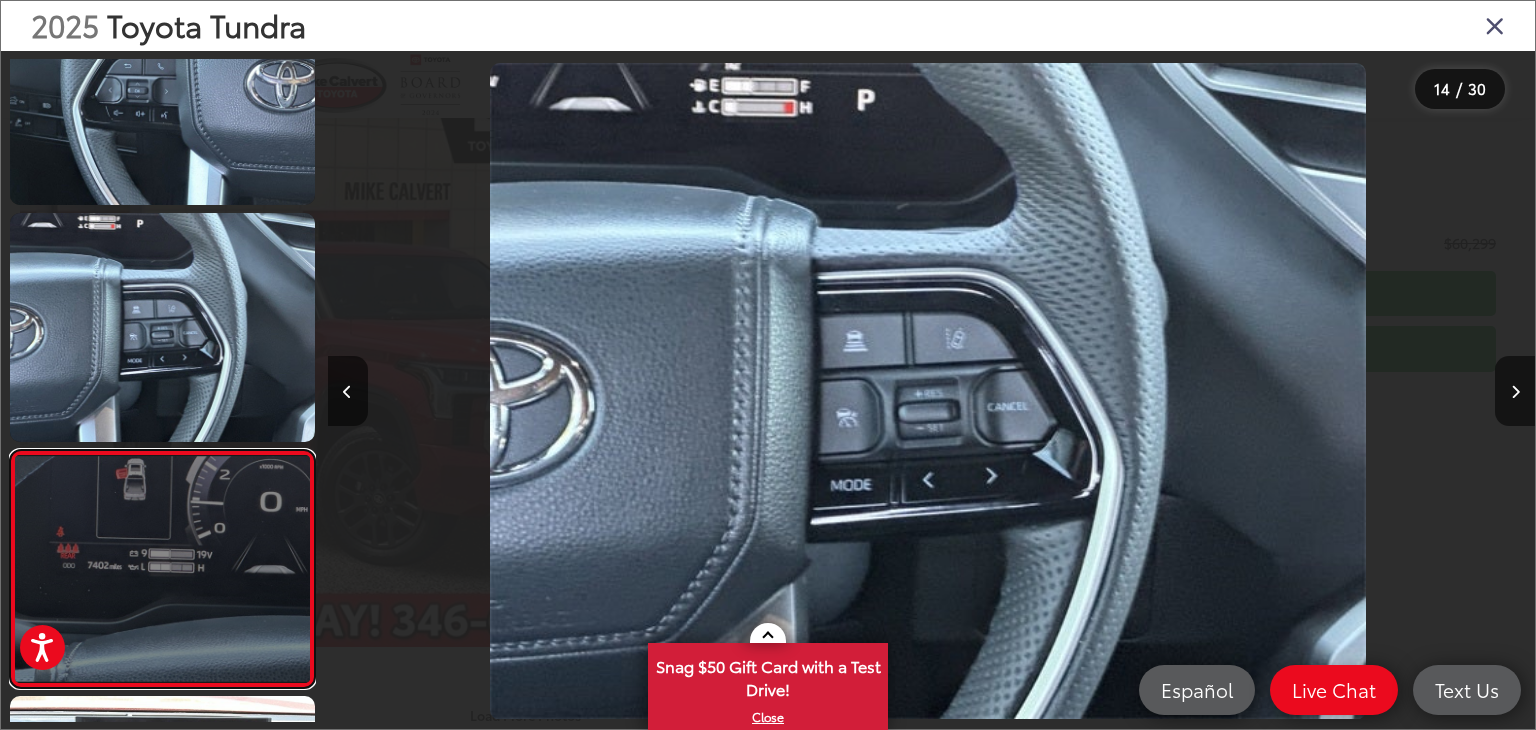 scroll, scrollTop: 0, scrollLeft: 14864, axis: horizontal 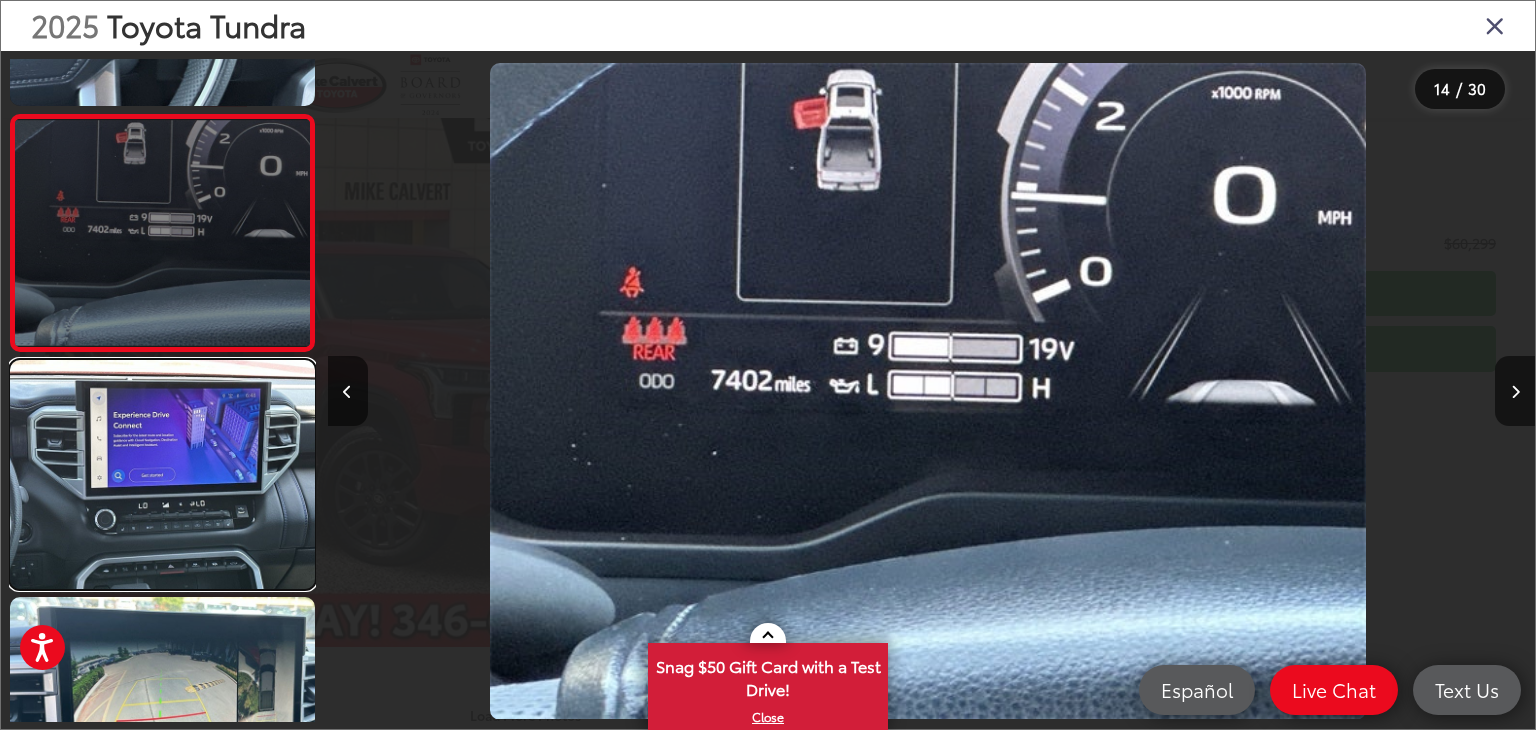 click at bounding box center (162, 474) 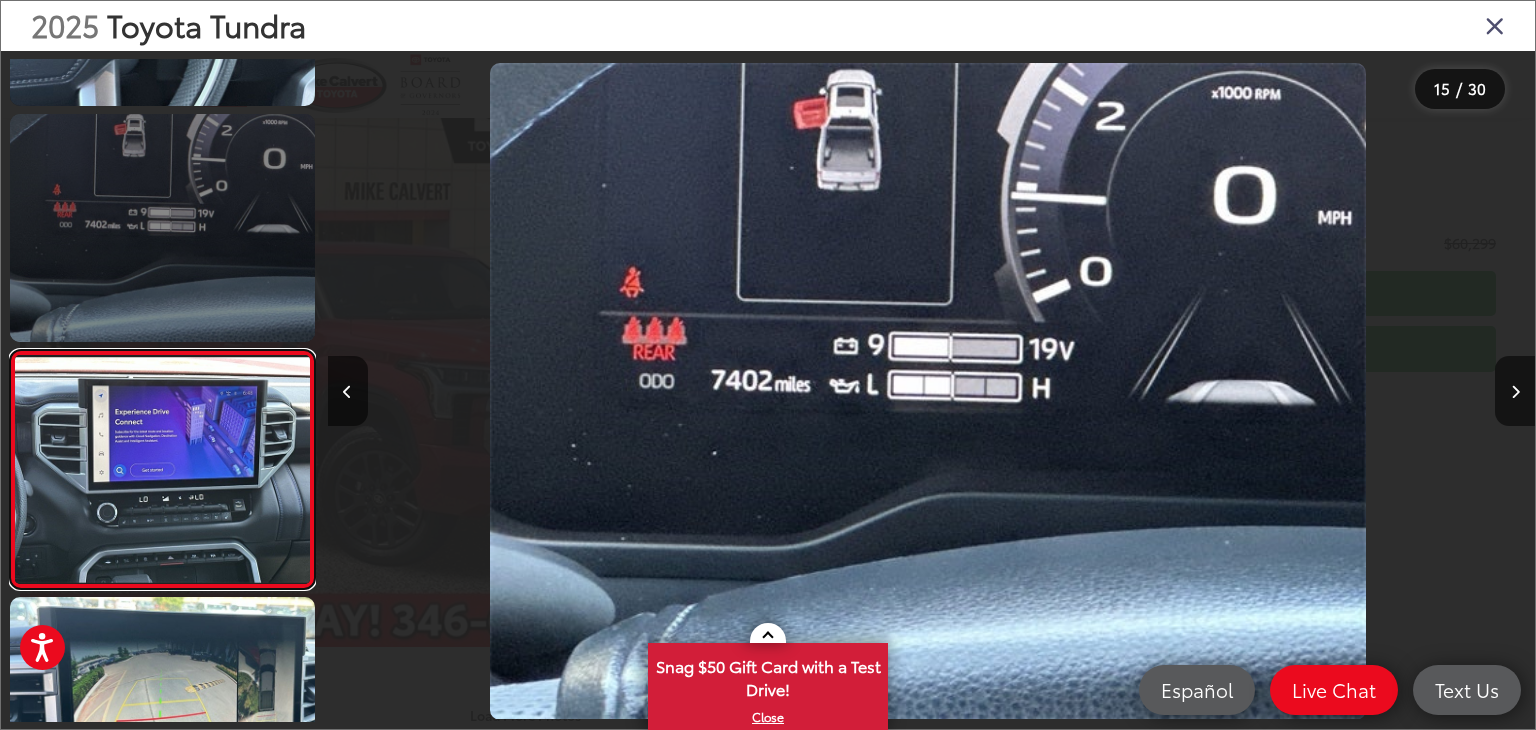 scroll, scrollTop: 0, scrollLeft: 16024, axis: horizontal 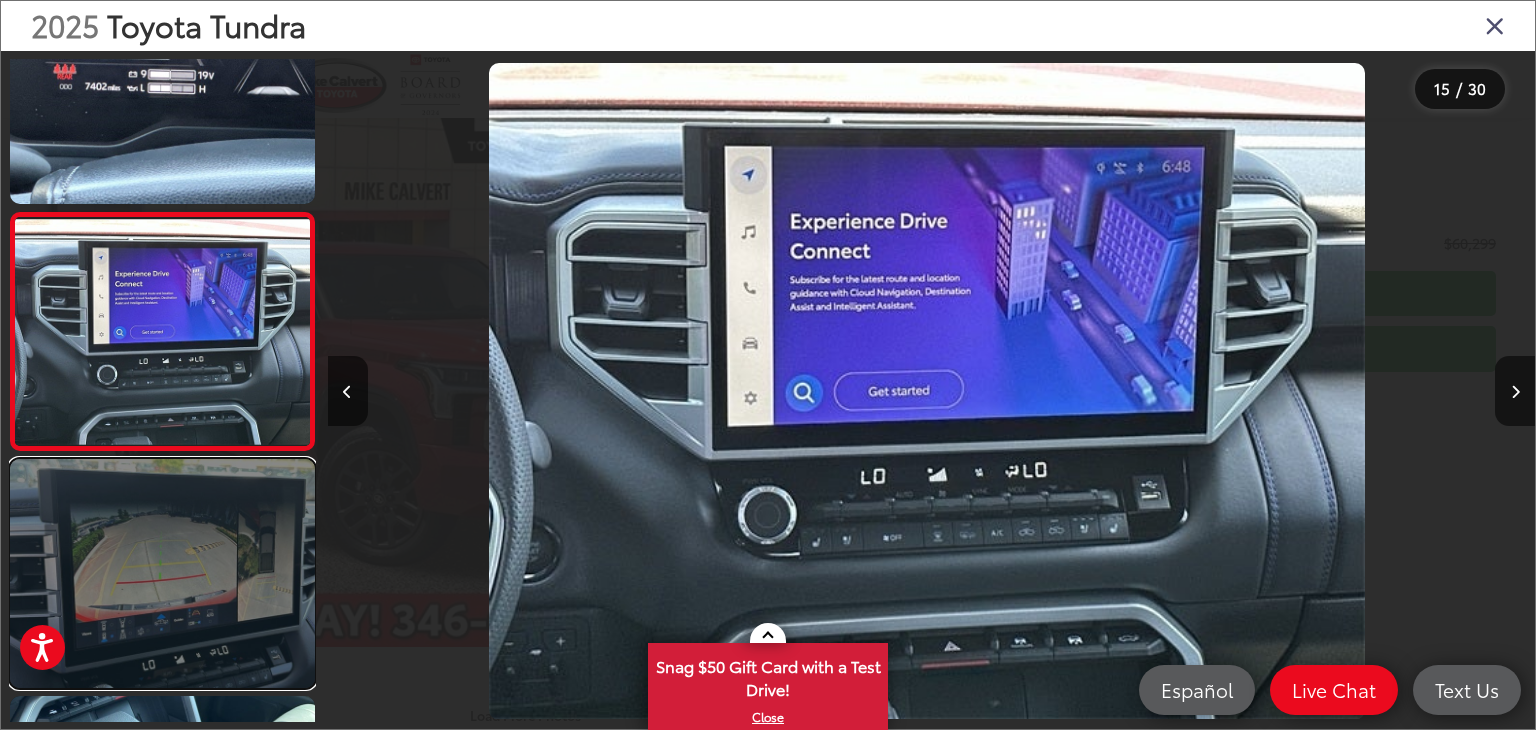 click at bounding box center (162, 573) 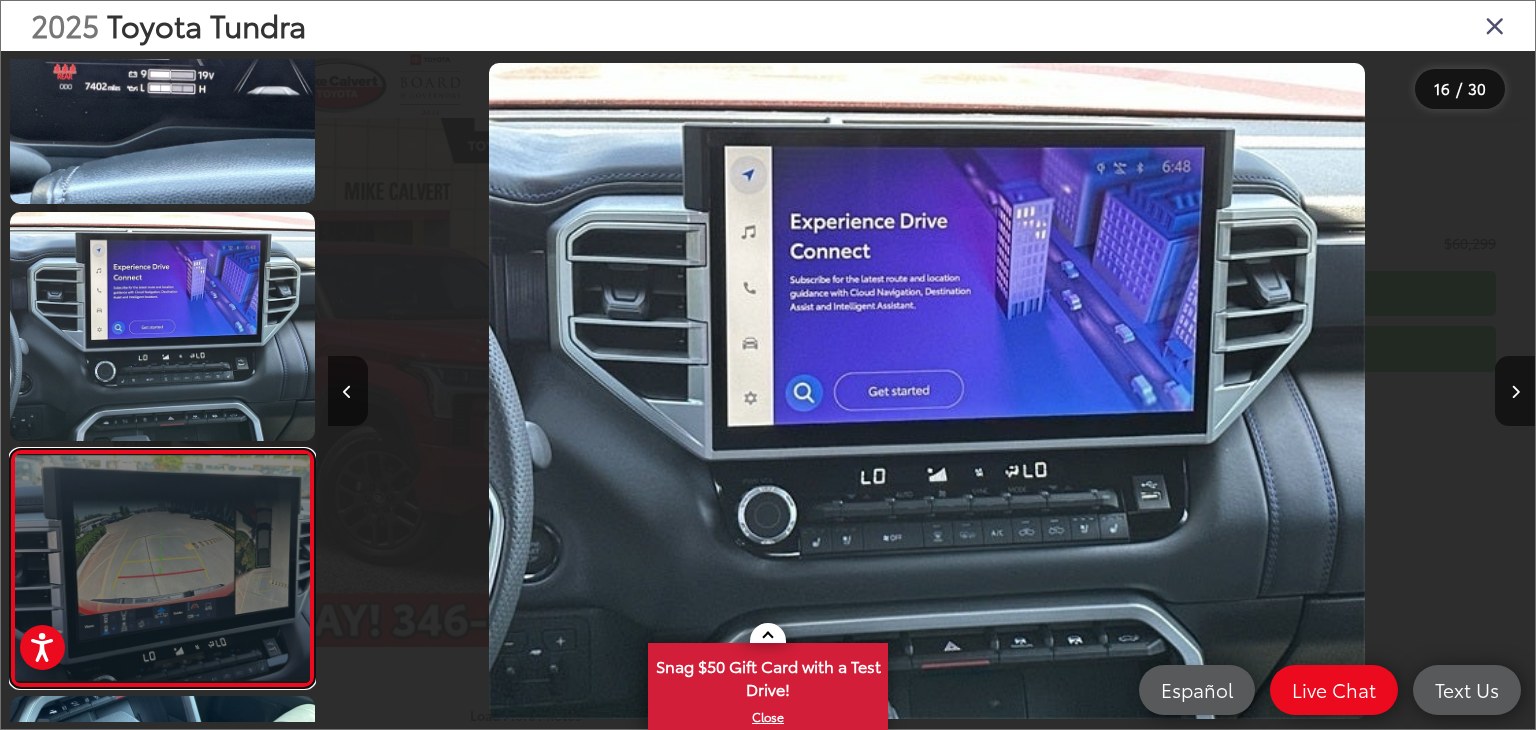 scroll, scrollTop: 0, scrollLeft: 17011, axis: horizontal 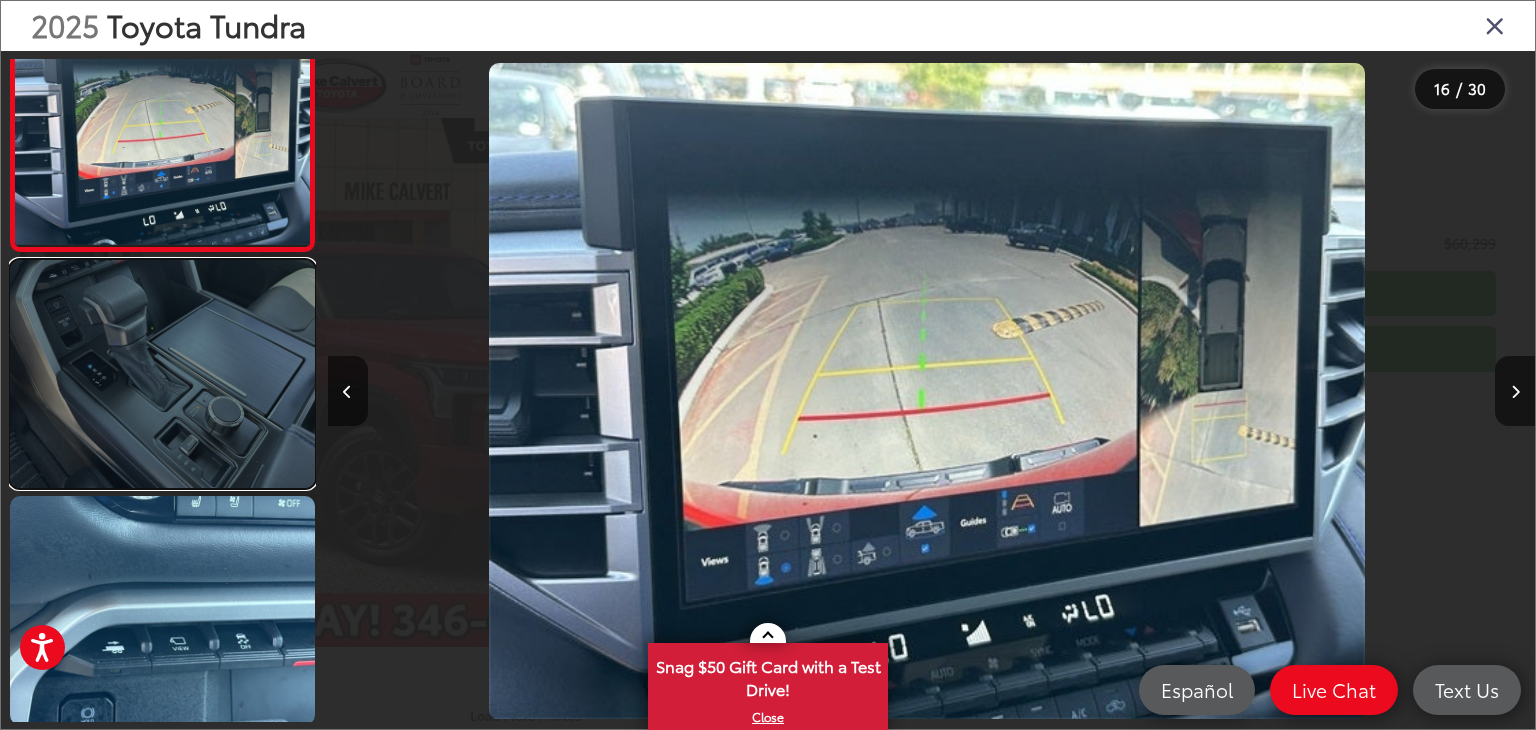 click at bounding box center (162, 374) 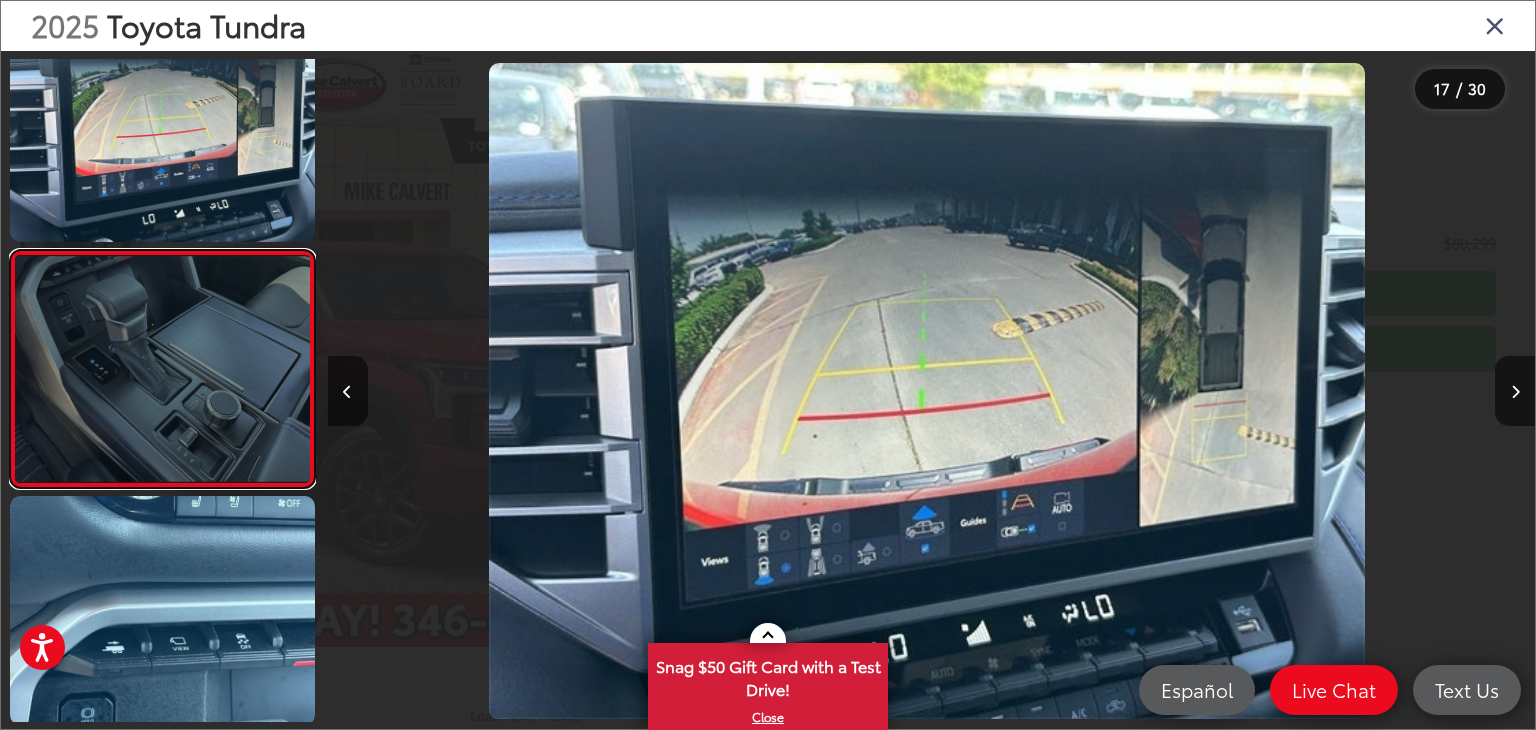 scroll, scrollTop: 3632, scrollLeft: 0, axis: vertical 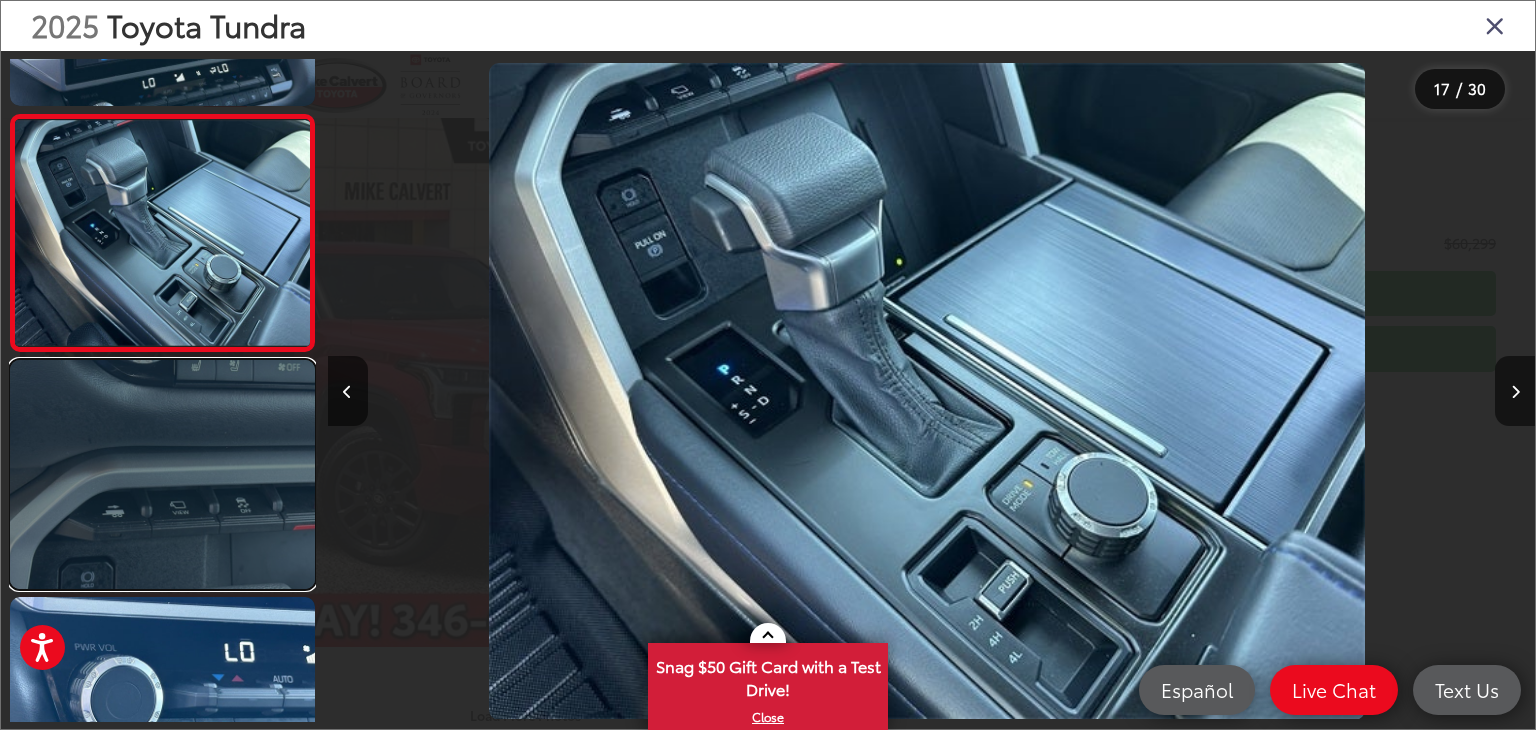 click at bounding box center (162, 474) 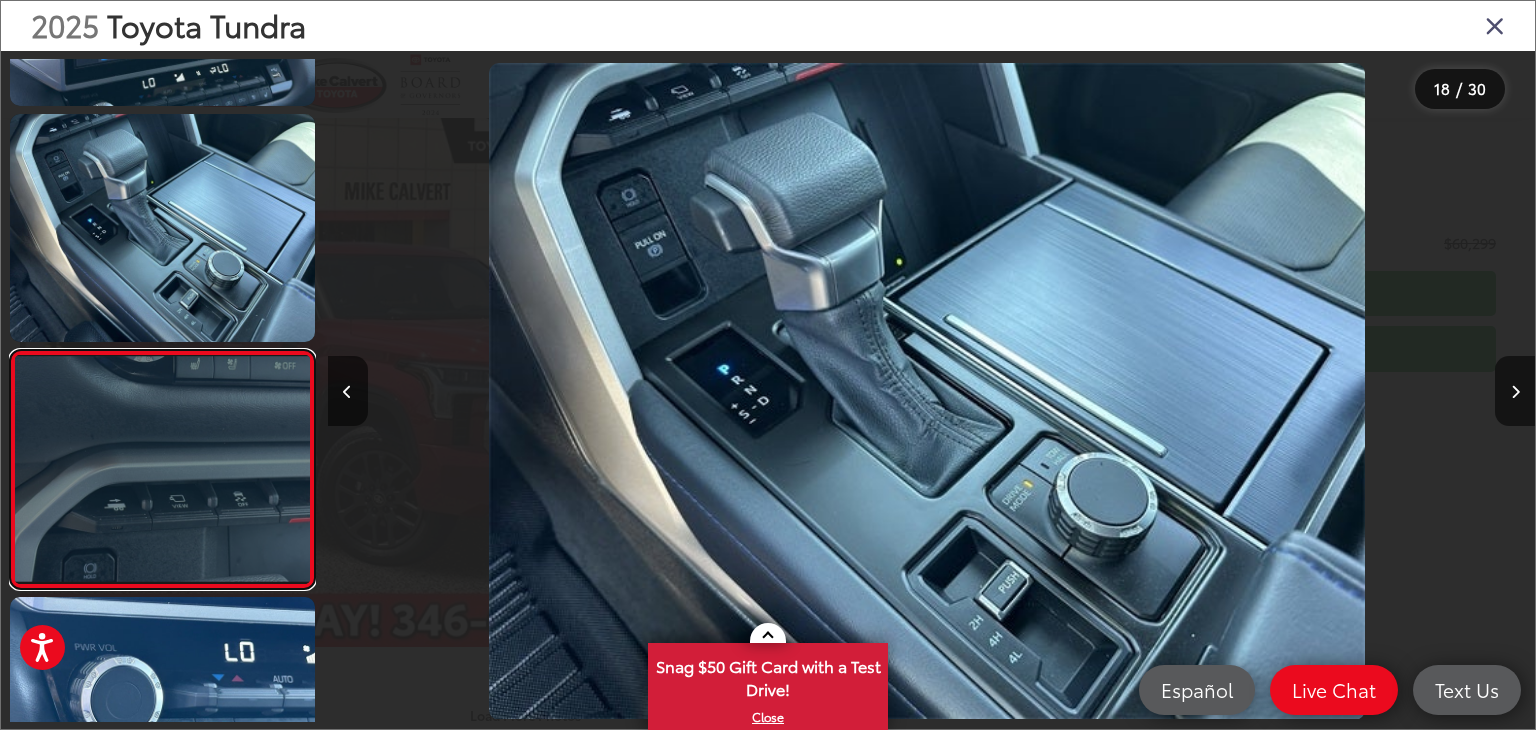 scroll, scrollTop: 0, scrollLeft: 19400, axis: horizontal 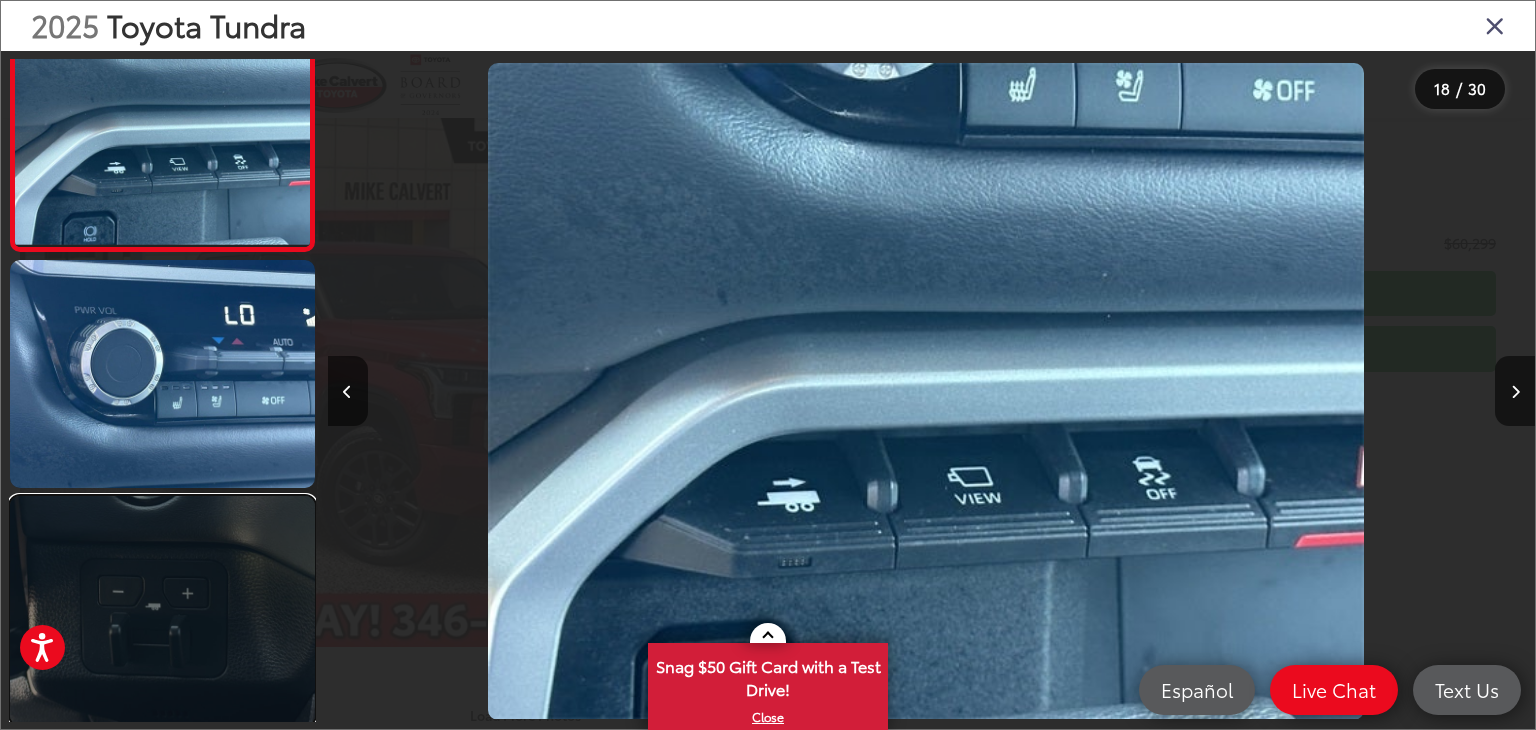 click at bounding box center [162, 610] 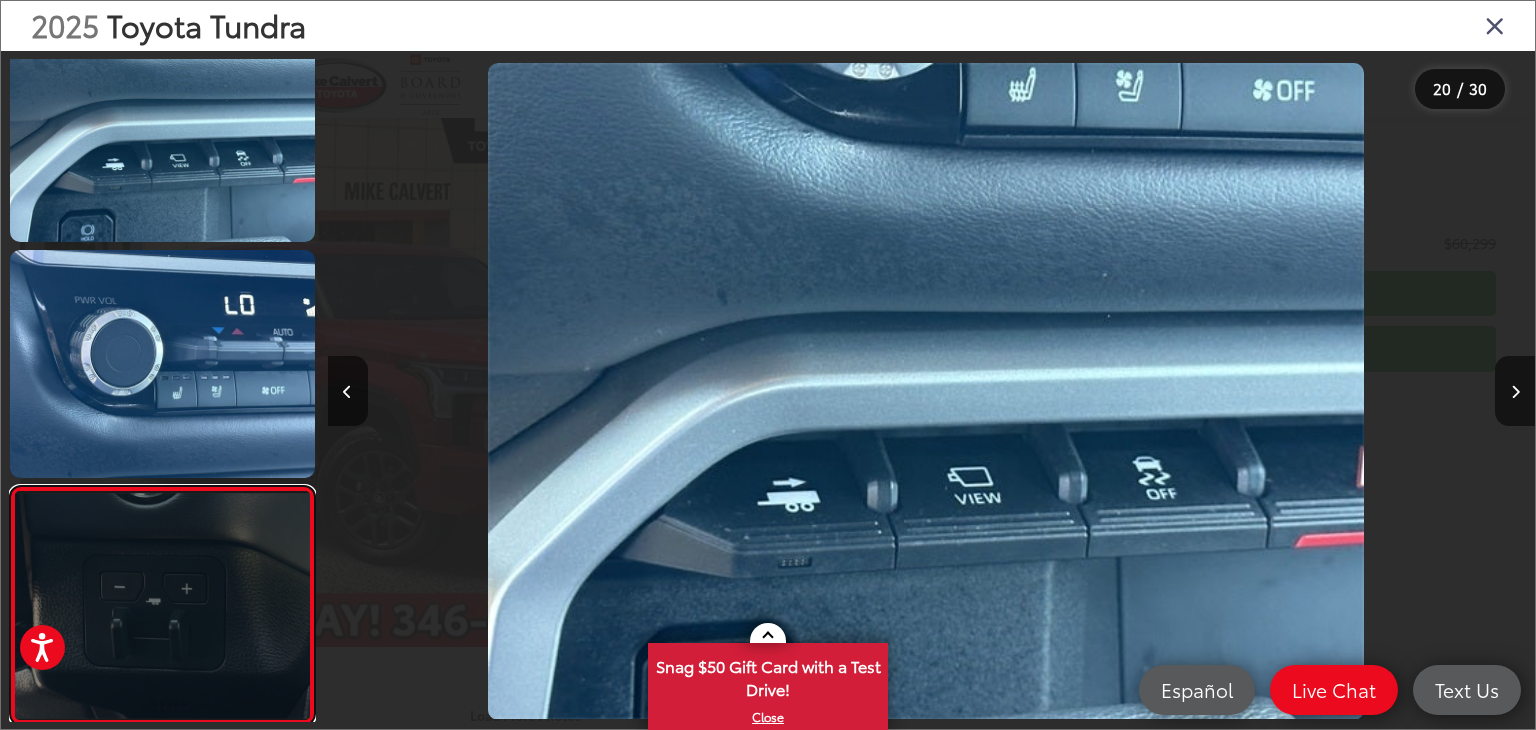 scroll, scrollTop: 4245, scrollLeft: 0, axis: vertical 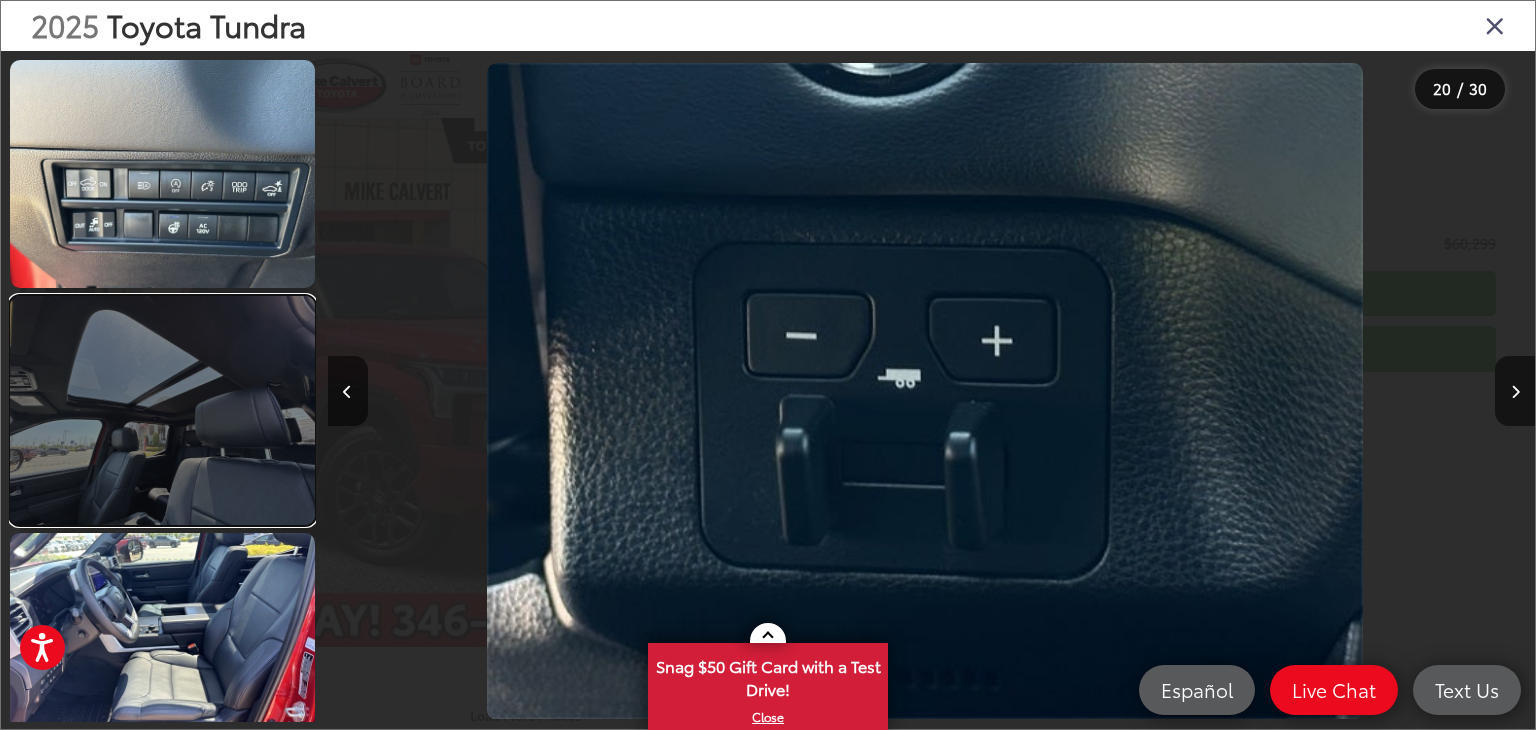 click at bounding box center (162, 410) 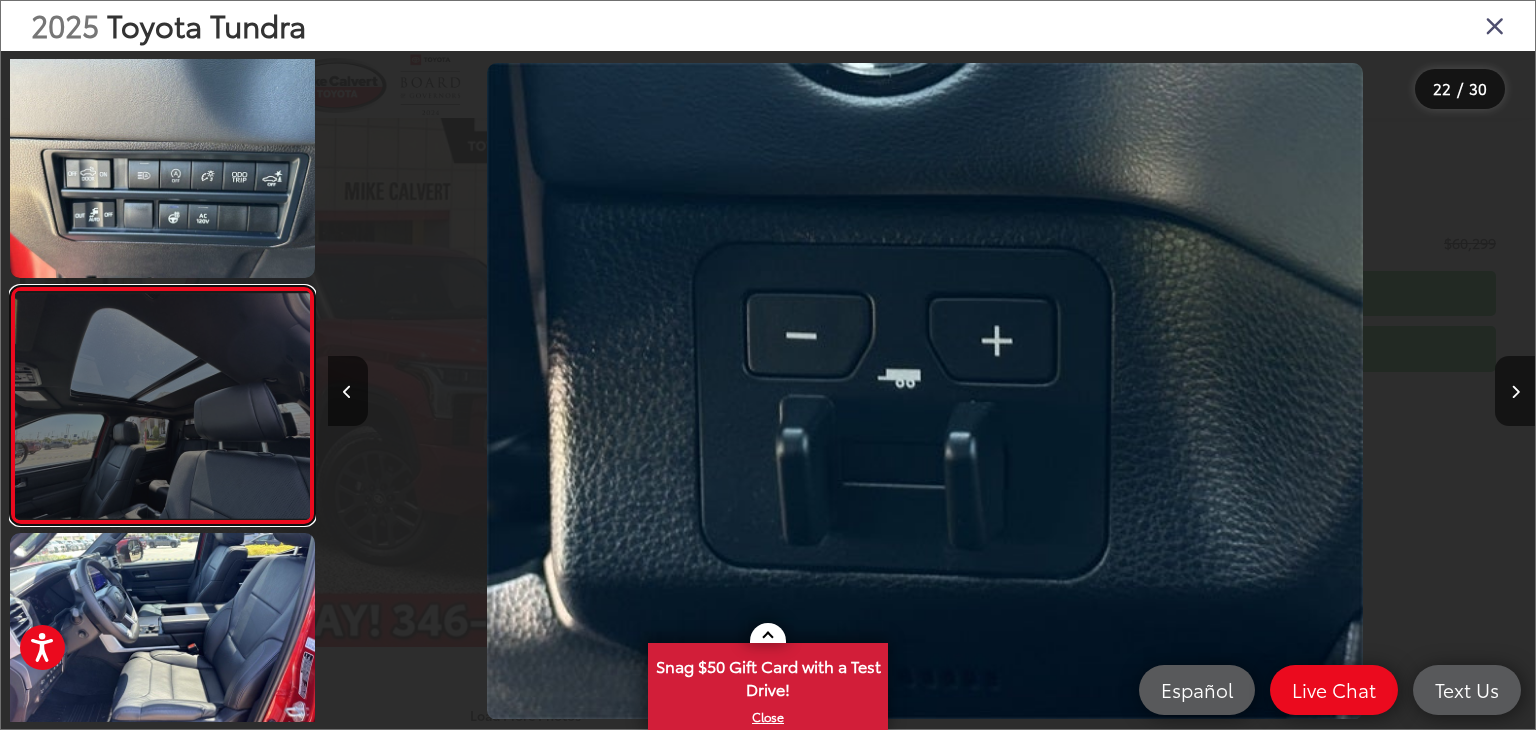 scroll, scrollTop: 4772, scrollLeft: 0, axis: vertical 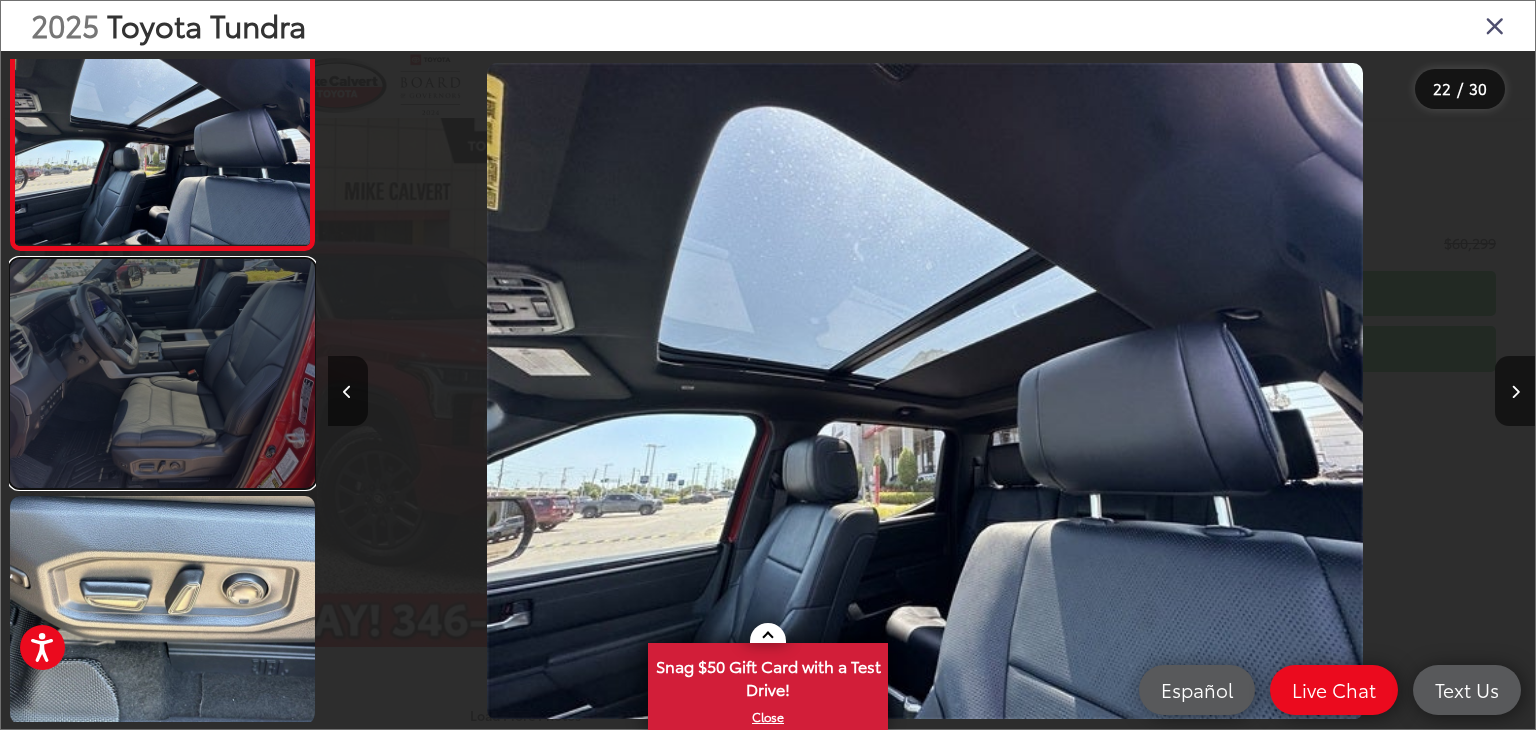 click at bounding box center [162, 373] 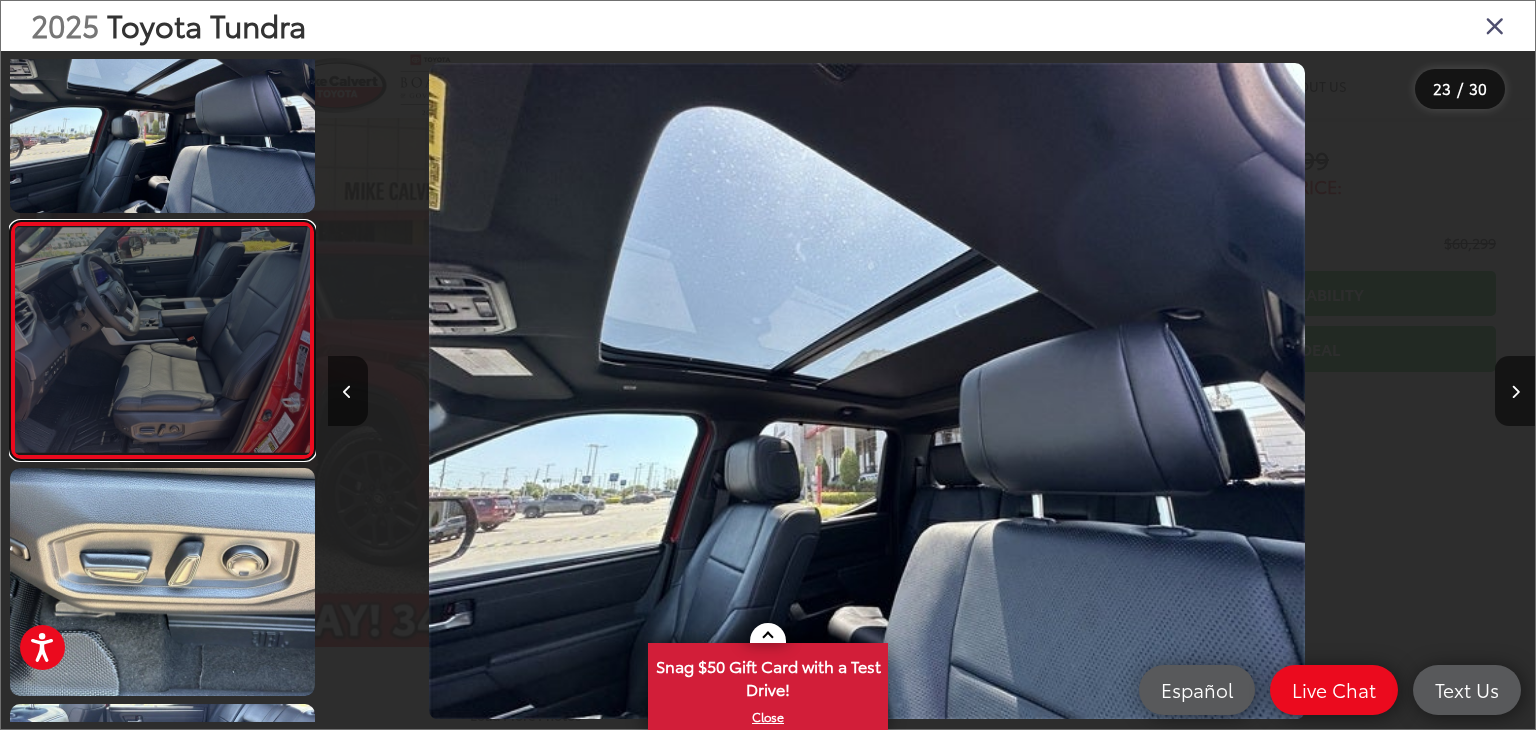 scroll, scrollTop: 5052, scrollLeft: 0, axis: vertical 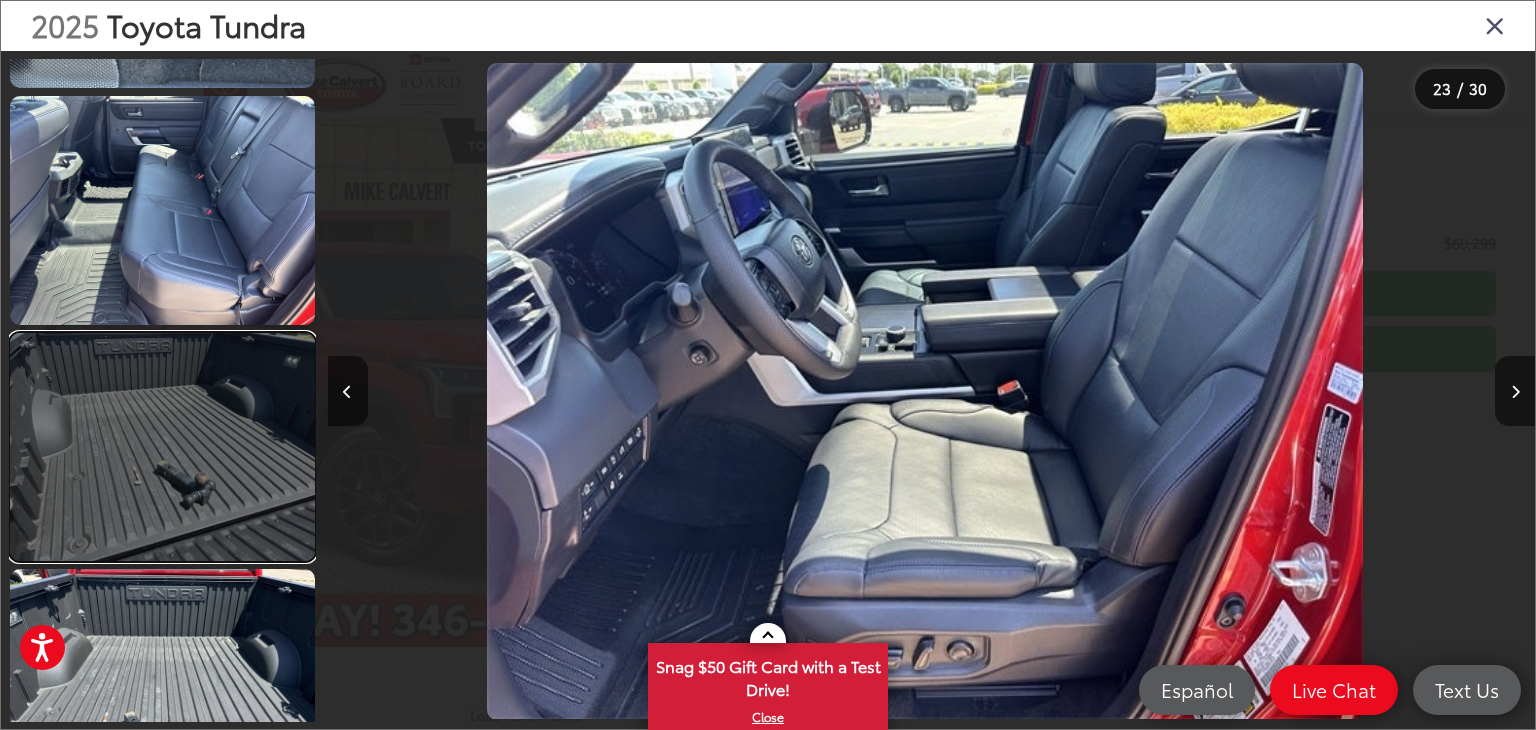 click at bounding box center [162, 447] 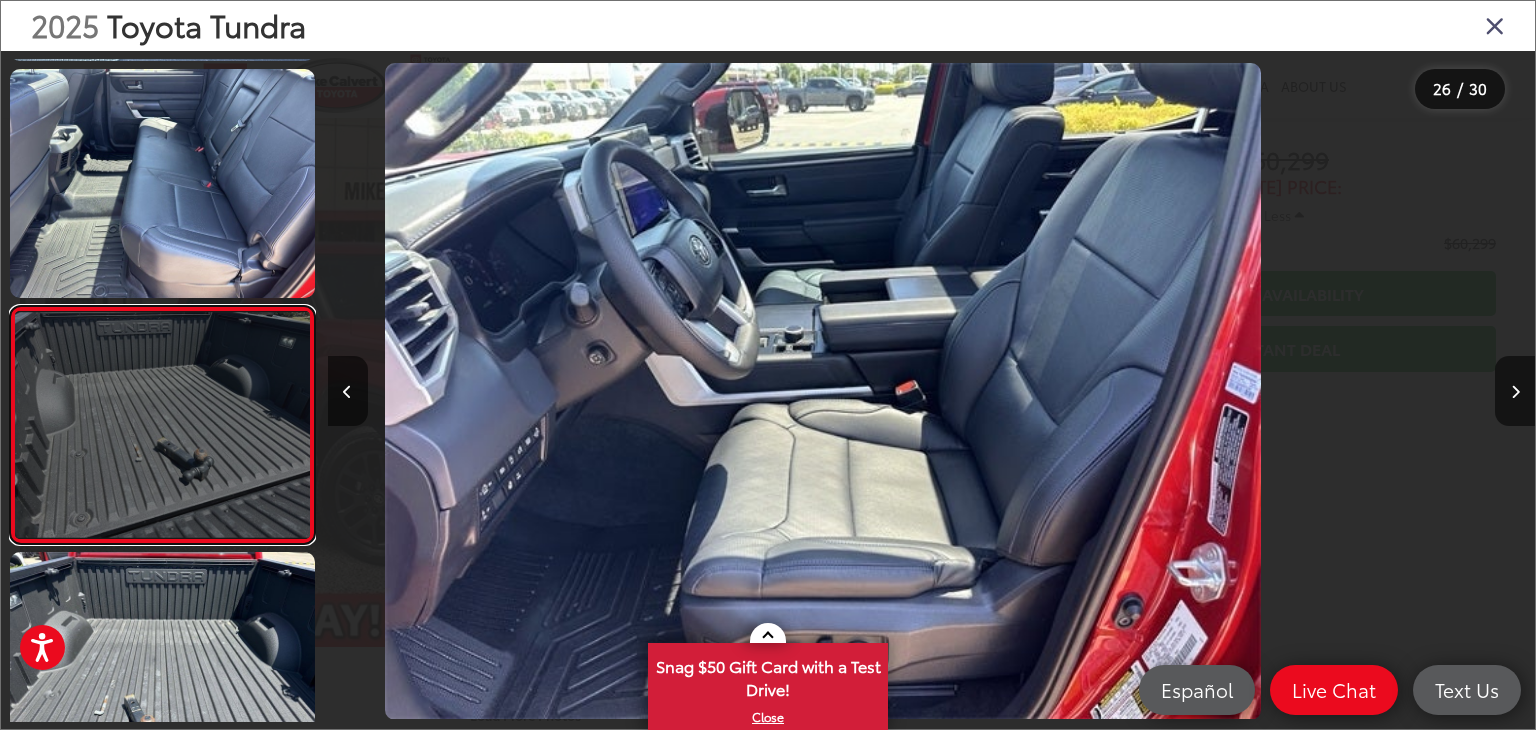 scroll, scrollTop: 5760, scrollLeft: 0, axis: vertical 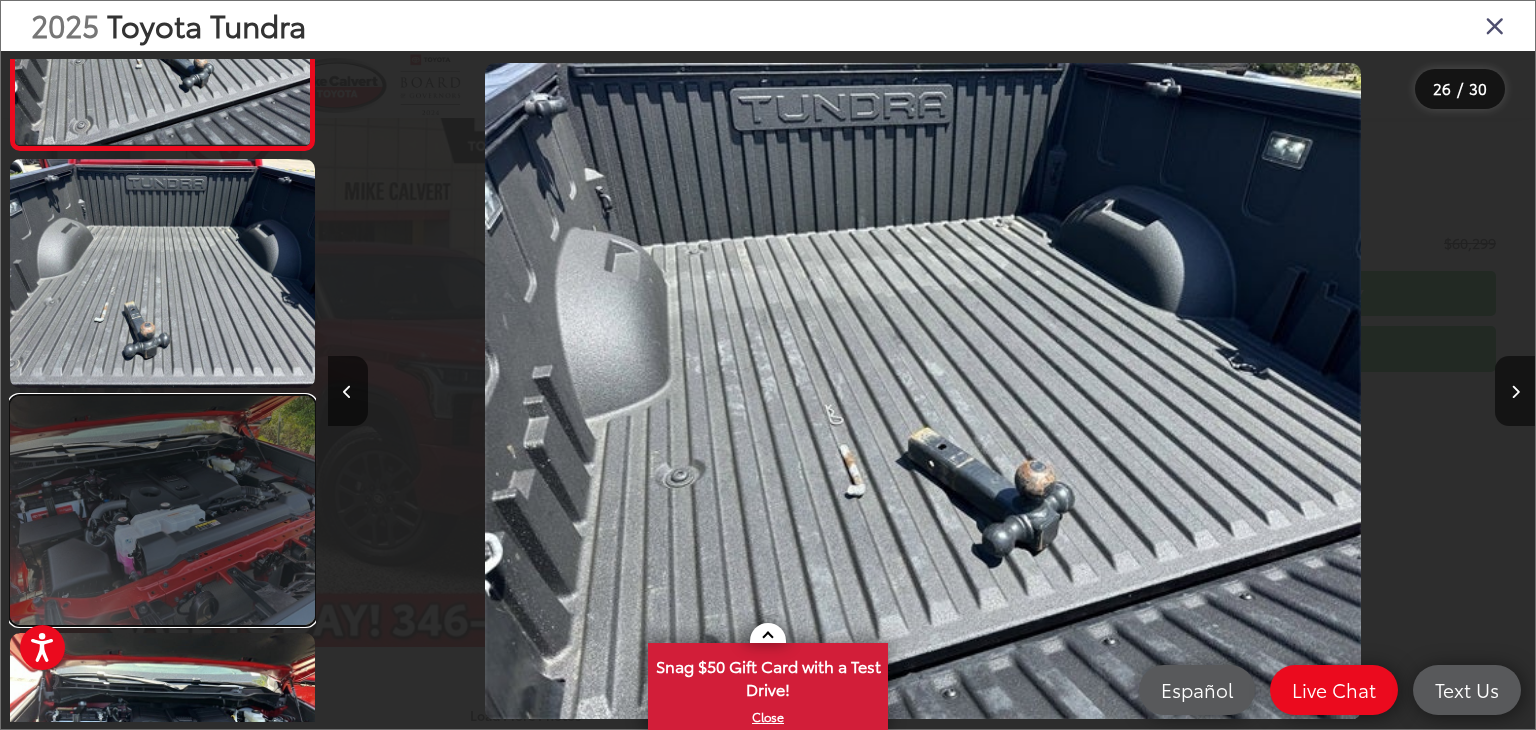 click at bounding box center (162, 510) 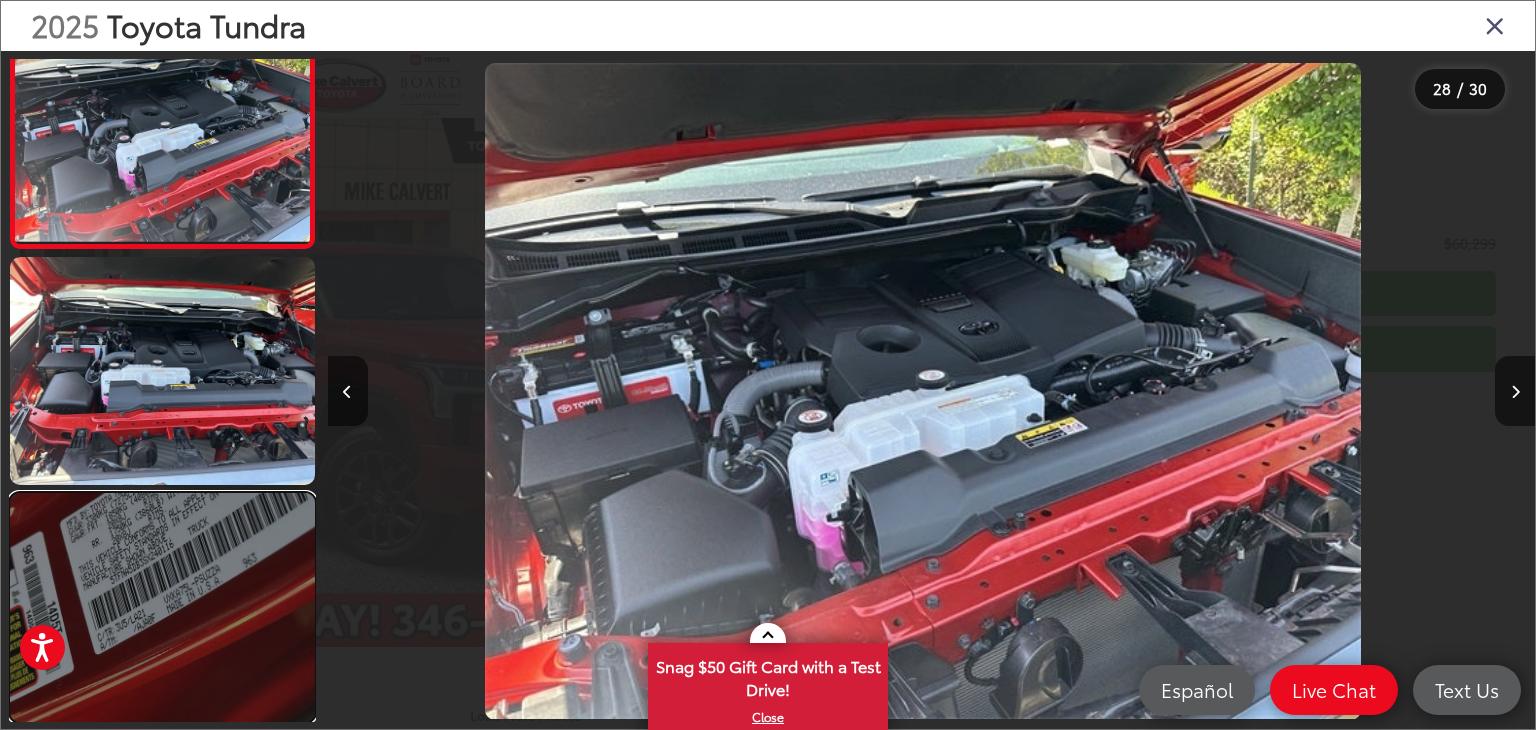 click at bounding box center [162, 607] 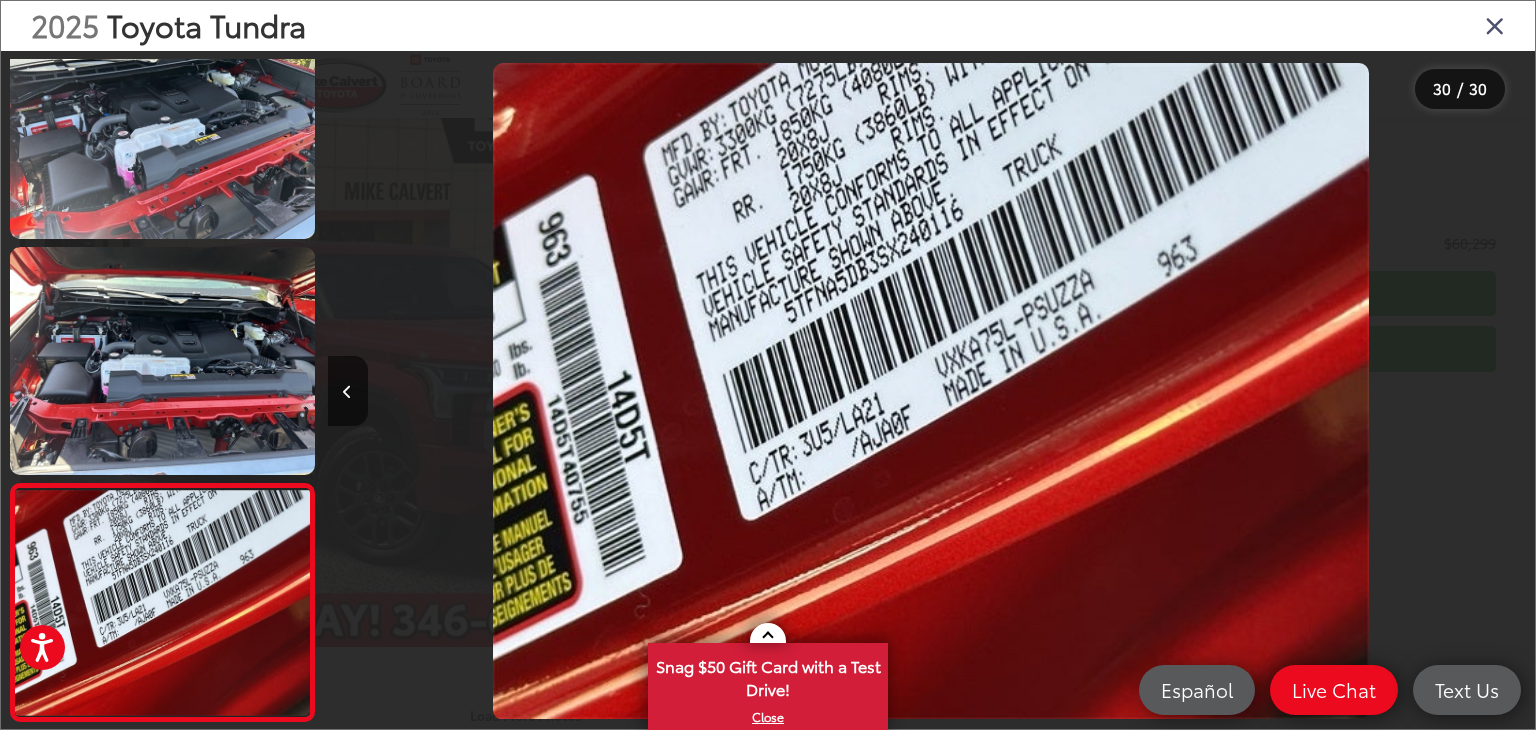 click on "2025   Toyota Tundra" at bounding box center (768, 26) 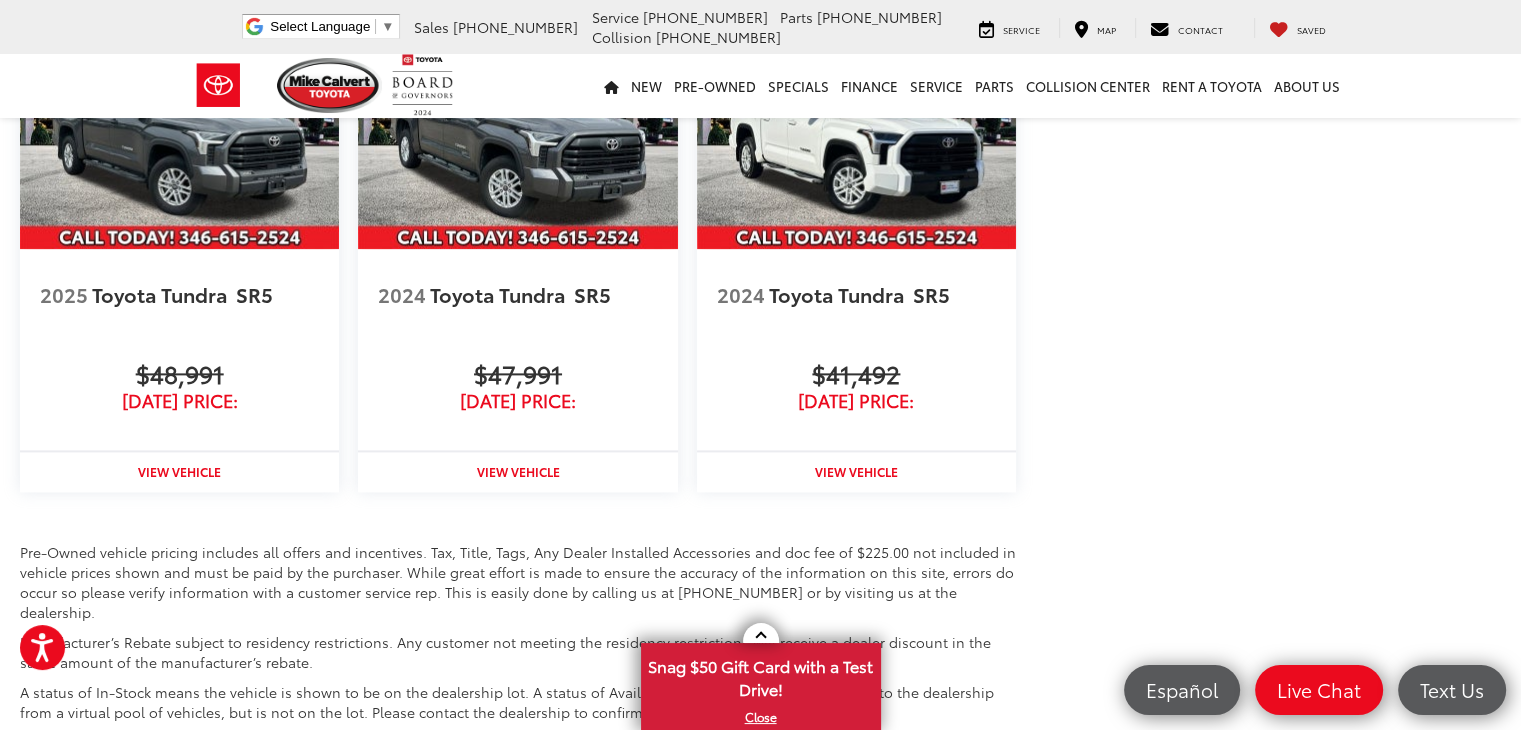 scroll, scrollTop: 2374, scrollLeft: 0, axis: vertical 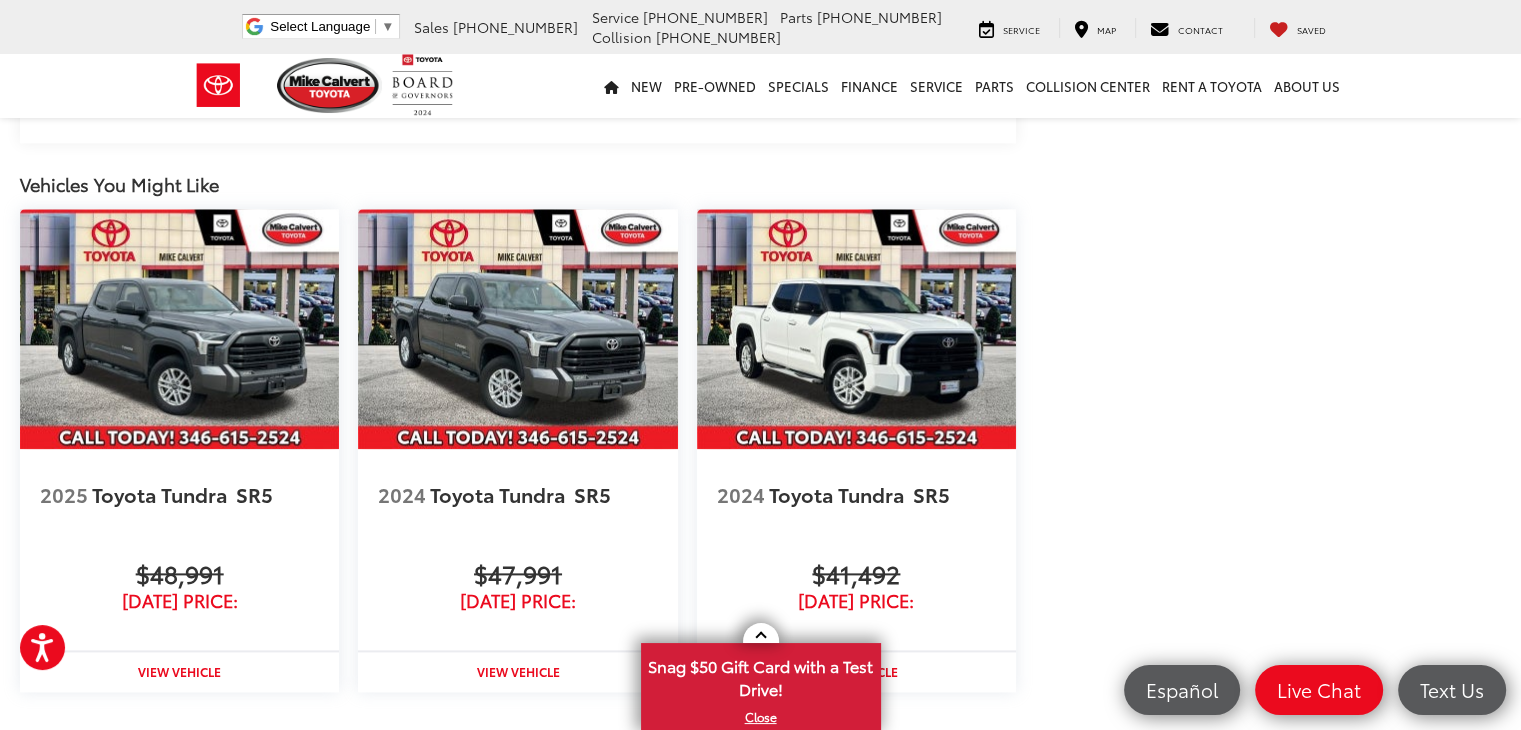 click on "$48,991" at bounding box center (179, 573) 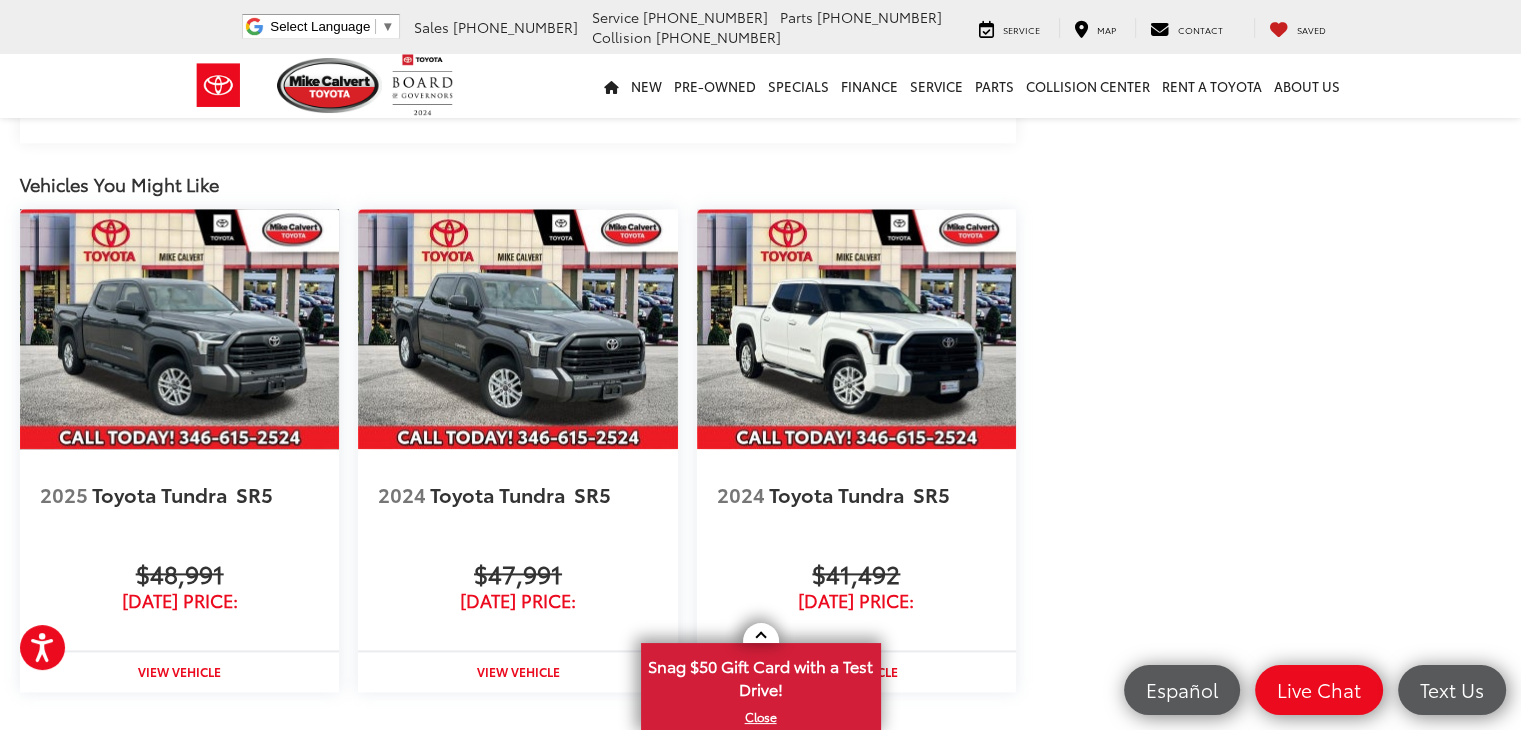 click at bounding box center [179, 328] 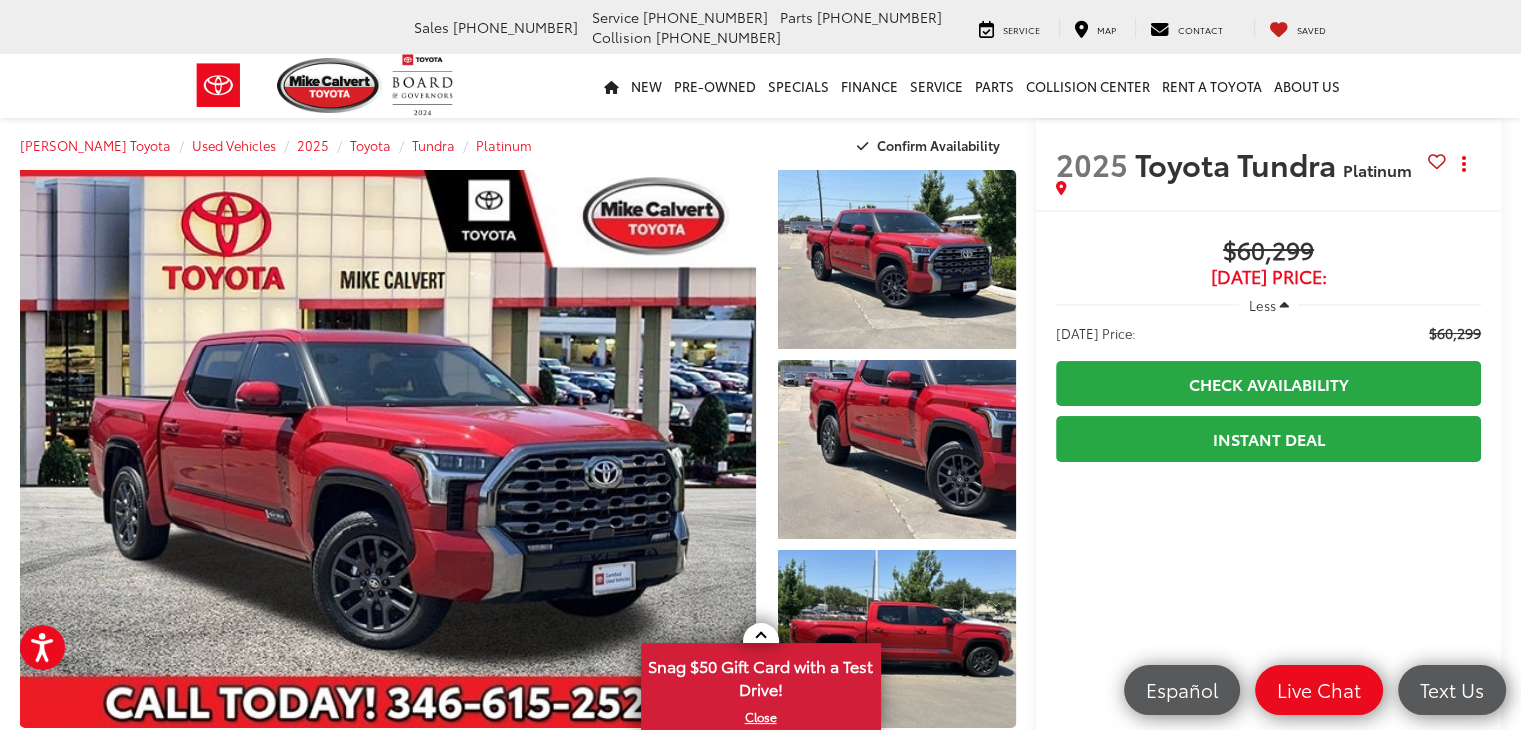 scroll, scrollTop: 0, scrollLeft: 0, axis: both 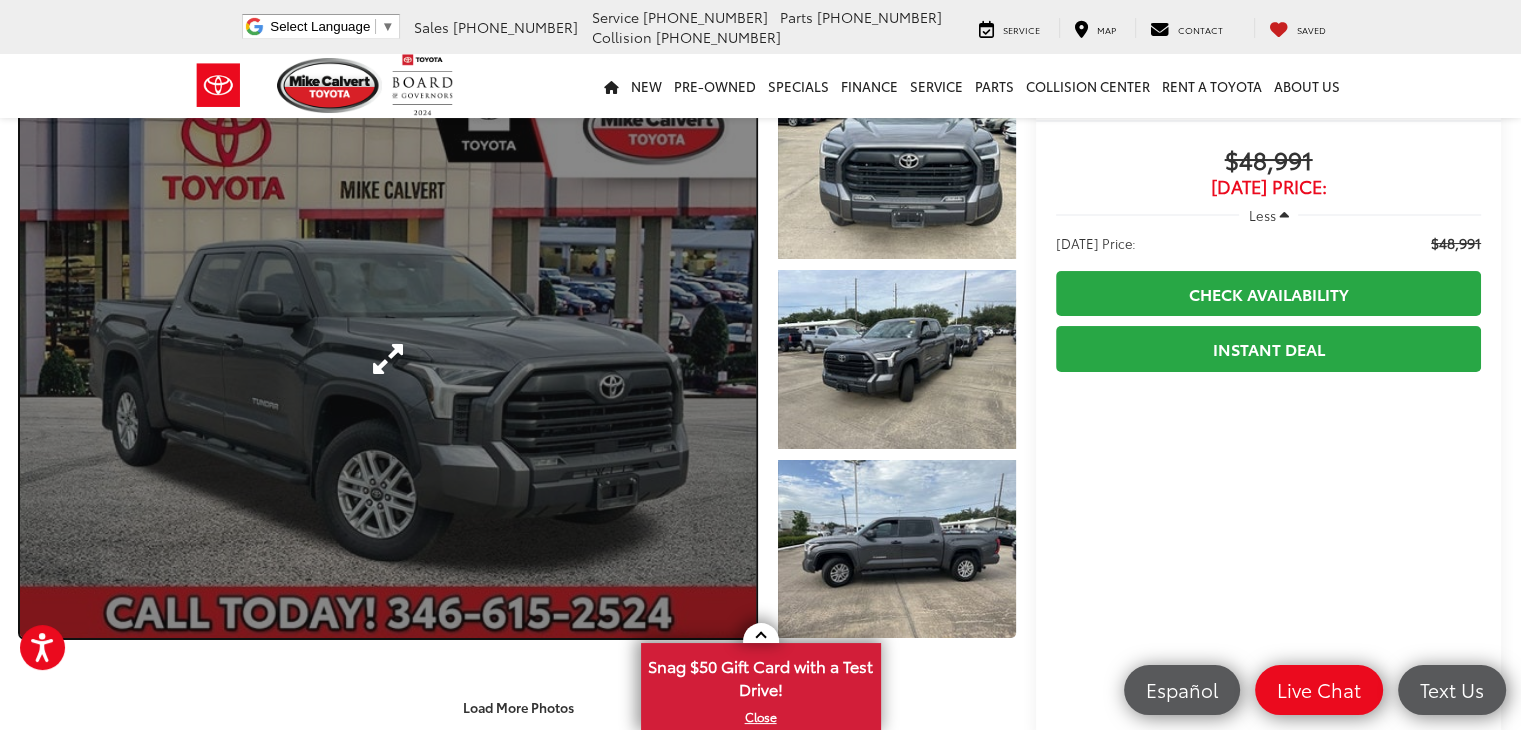 click at bounding box center (388, 359) 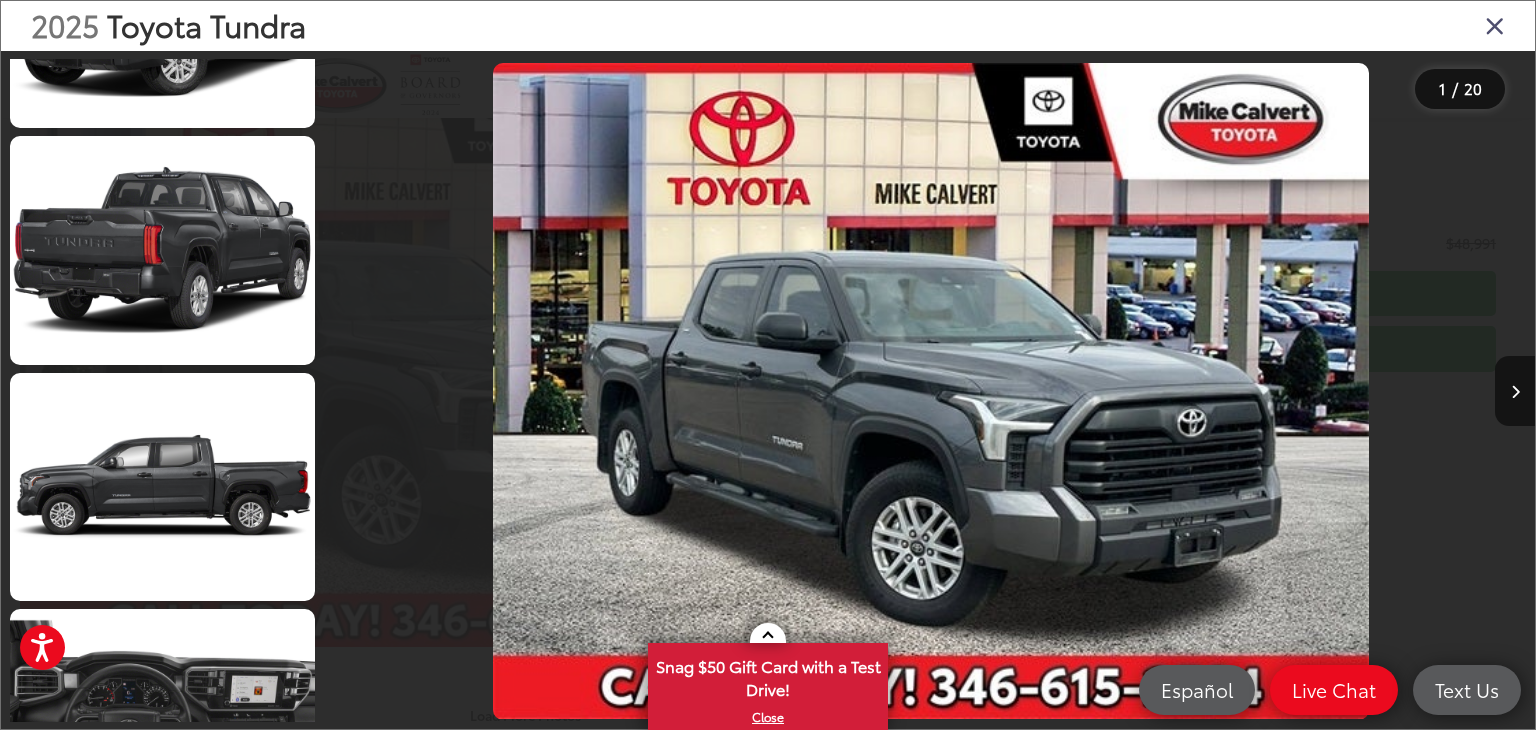scroll, scrollTop: 2700, scrollLeft: 0, axis: vertical 